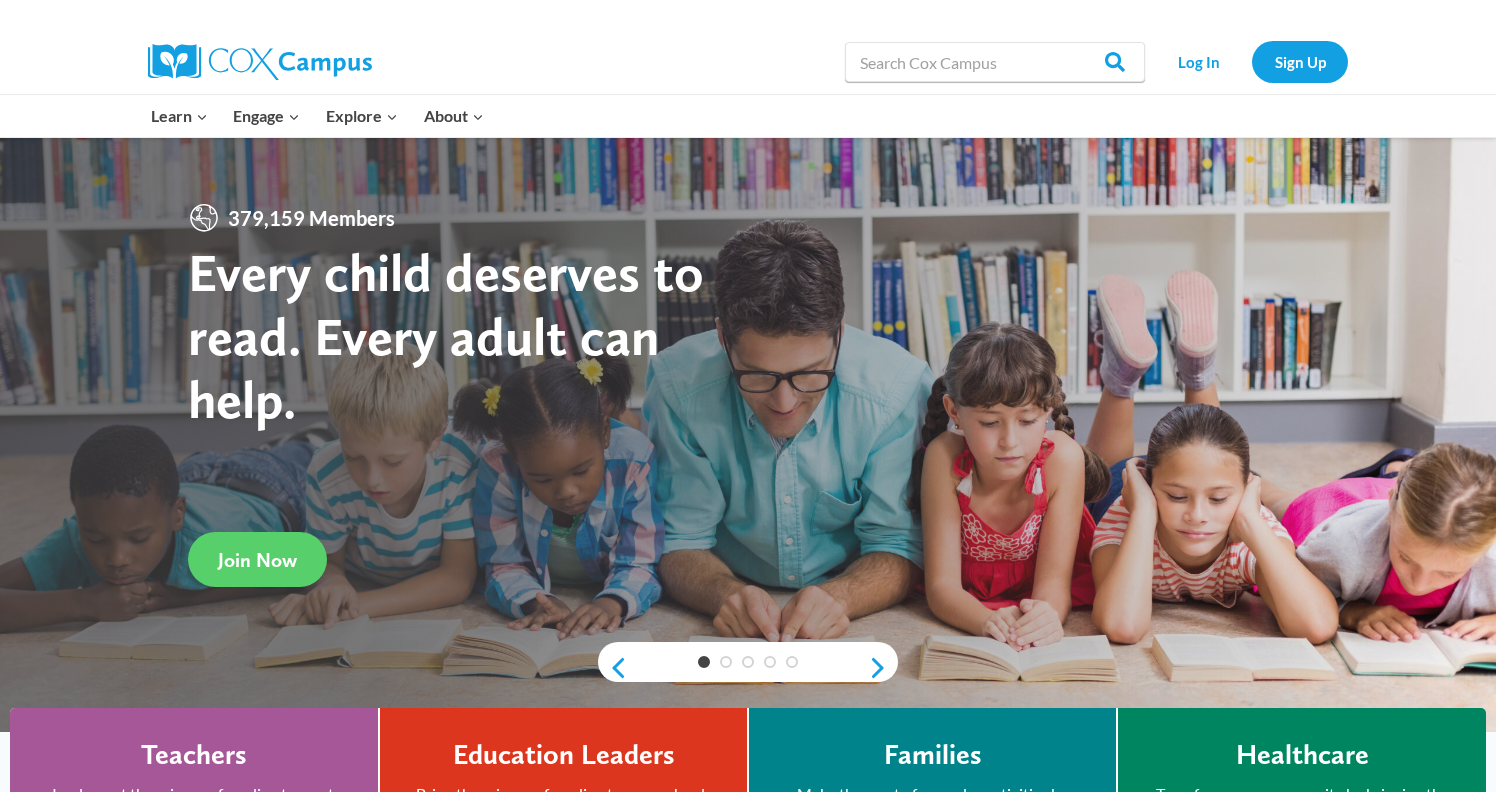 scroll, scrollTop: 0, scrollLeft: 0, axis: both 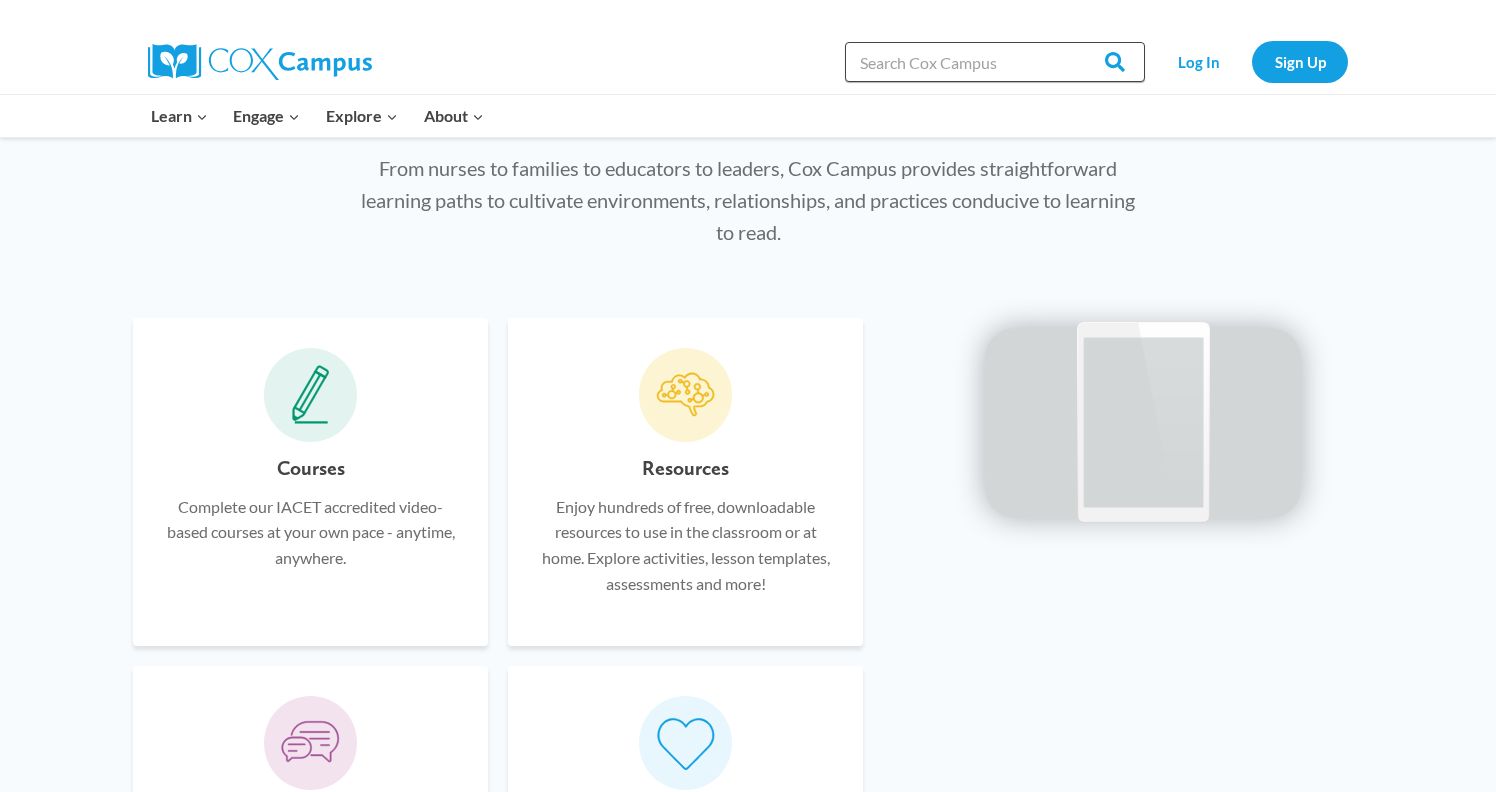 click on "Search in https://coxcampus.org/" at bounding box center [995, 62] 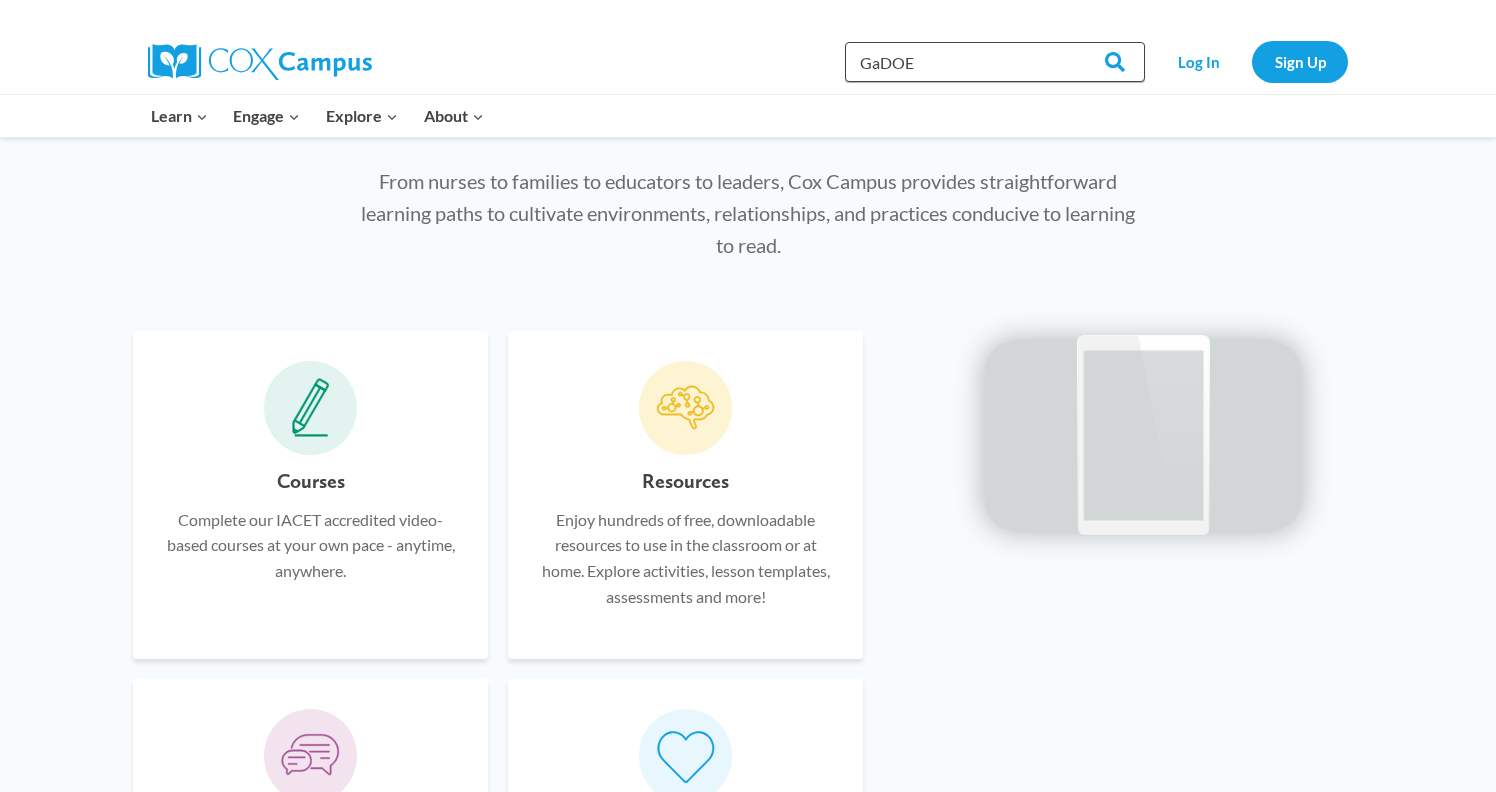click on "GaDOE" at bounding box center (995, 62) 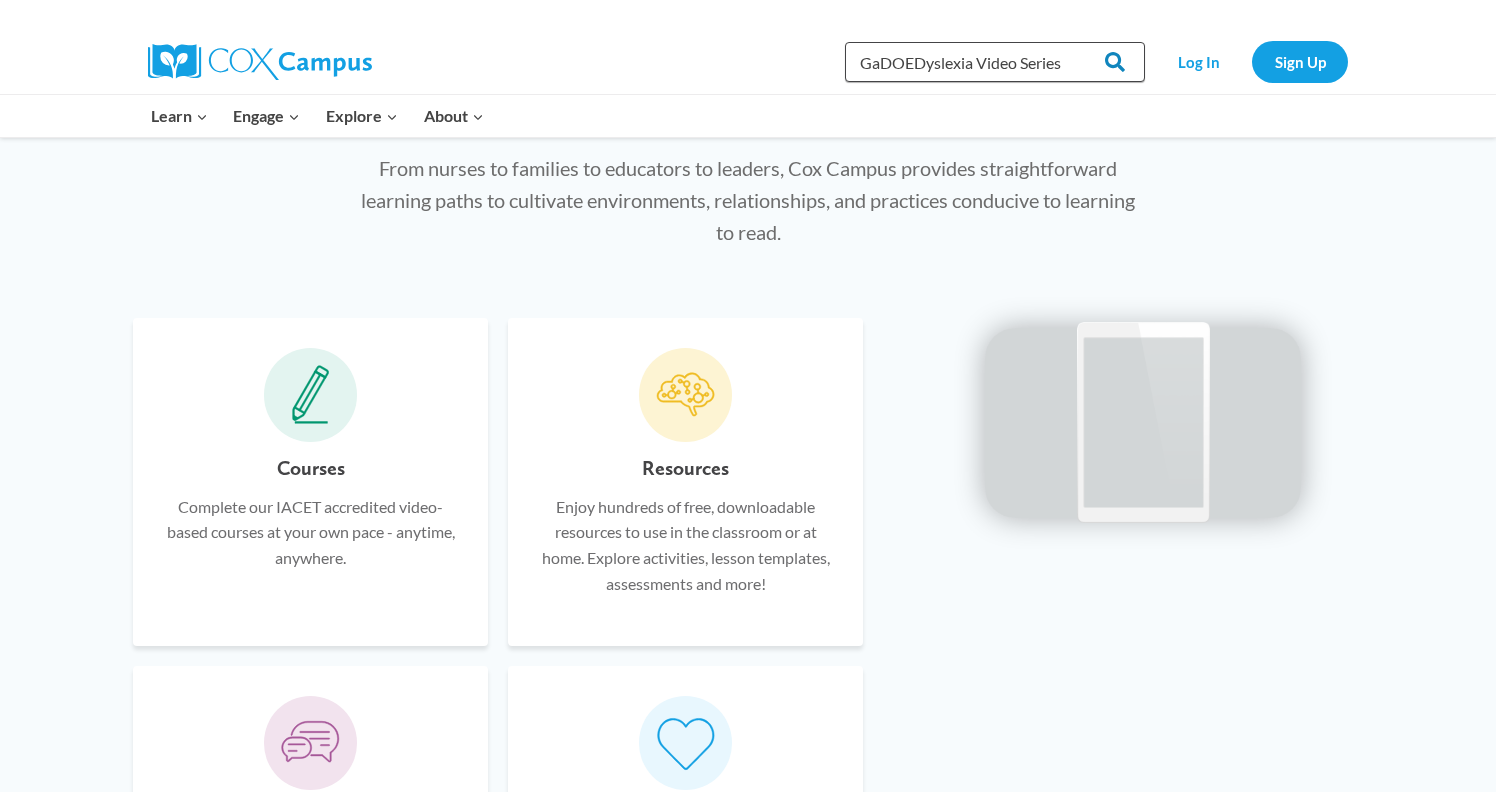 type on "GaDOEDyslexia Video Series" 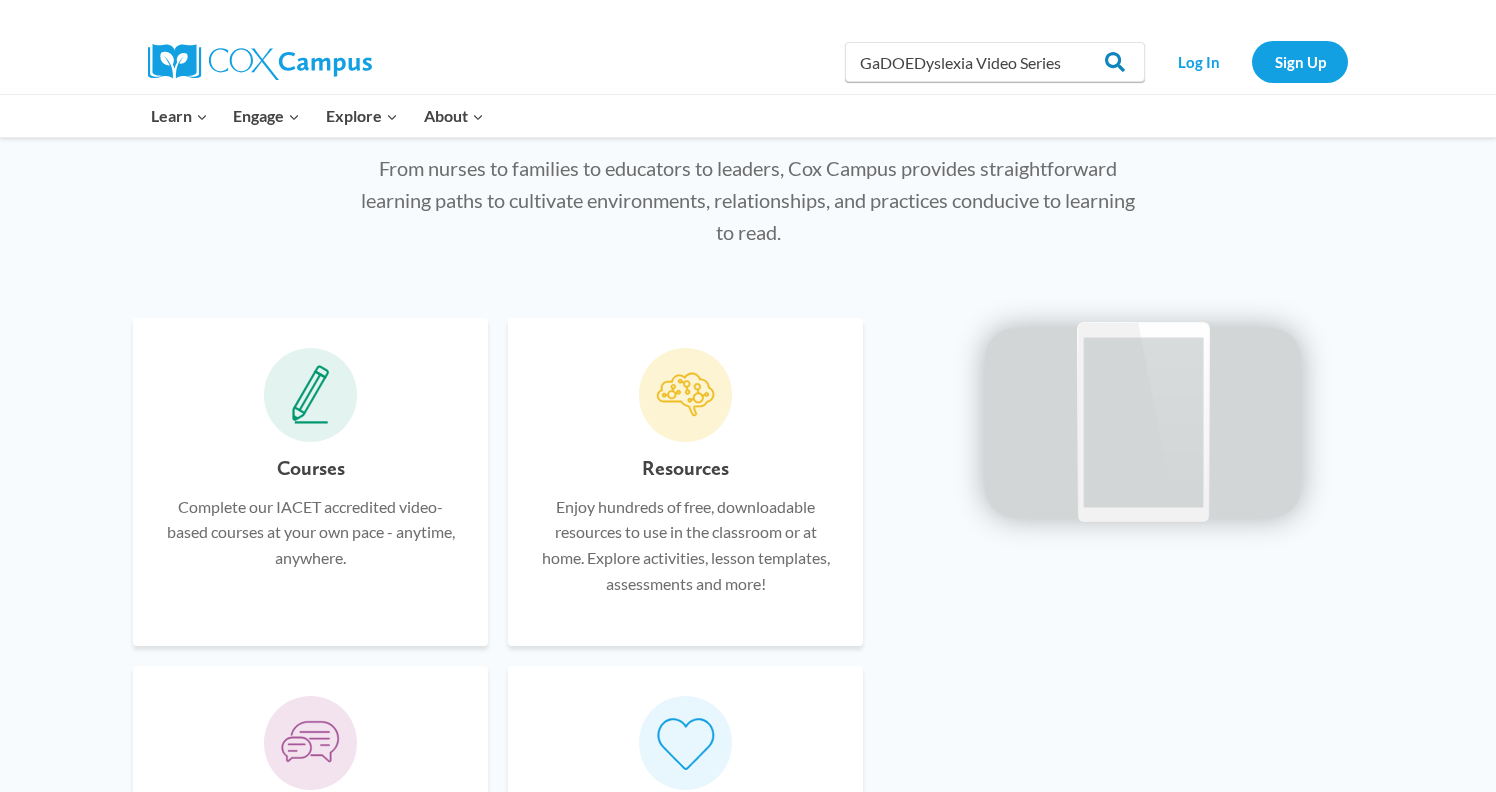 click on "Search" at bounding box center [1106, 62] 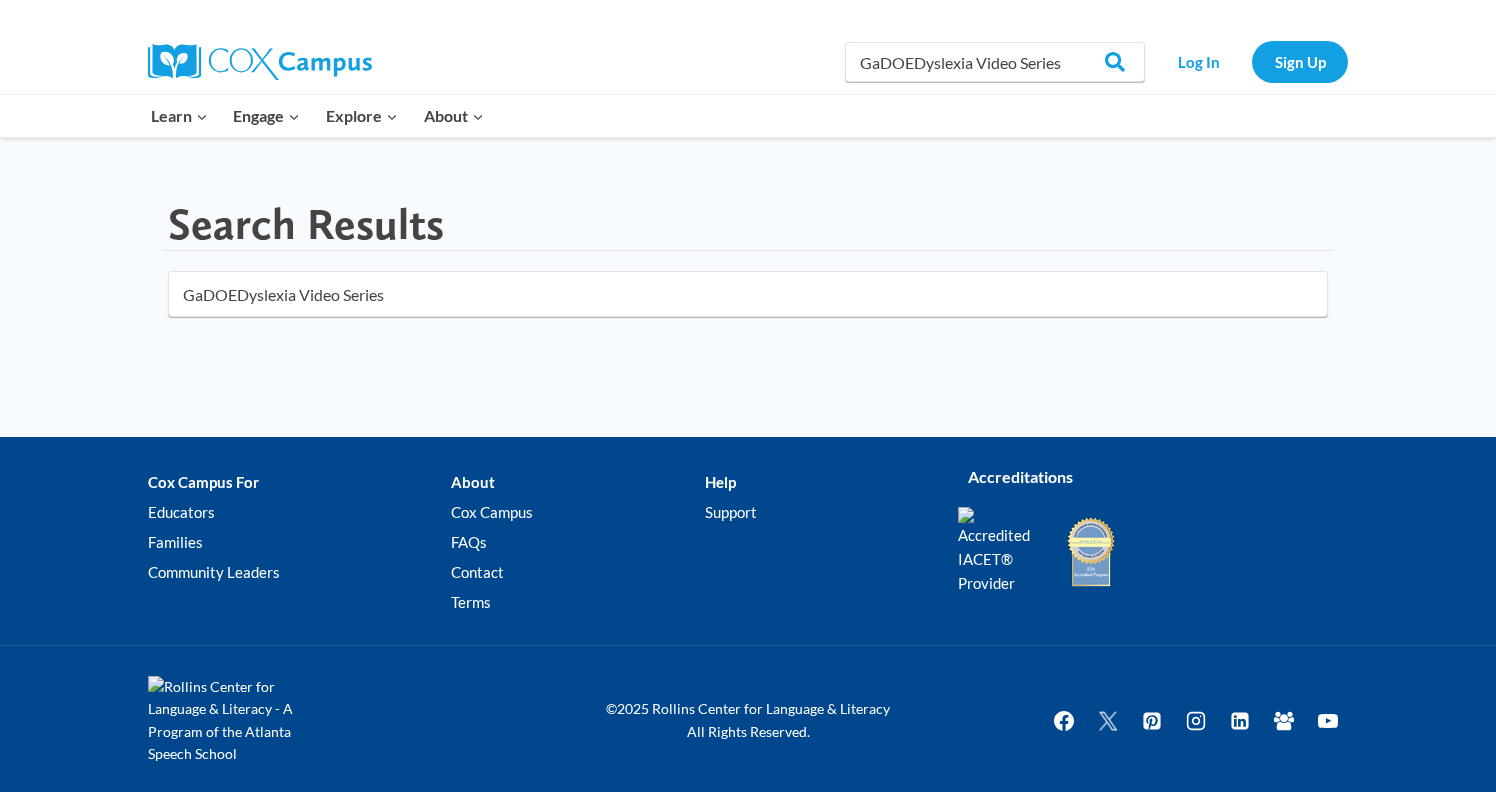 scroll, scrollTop: 0, scrollLeft: 0, axis: both 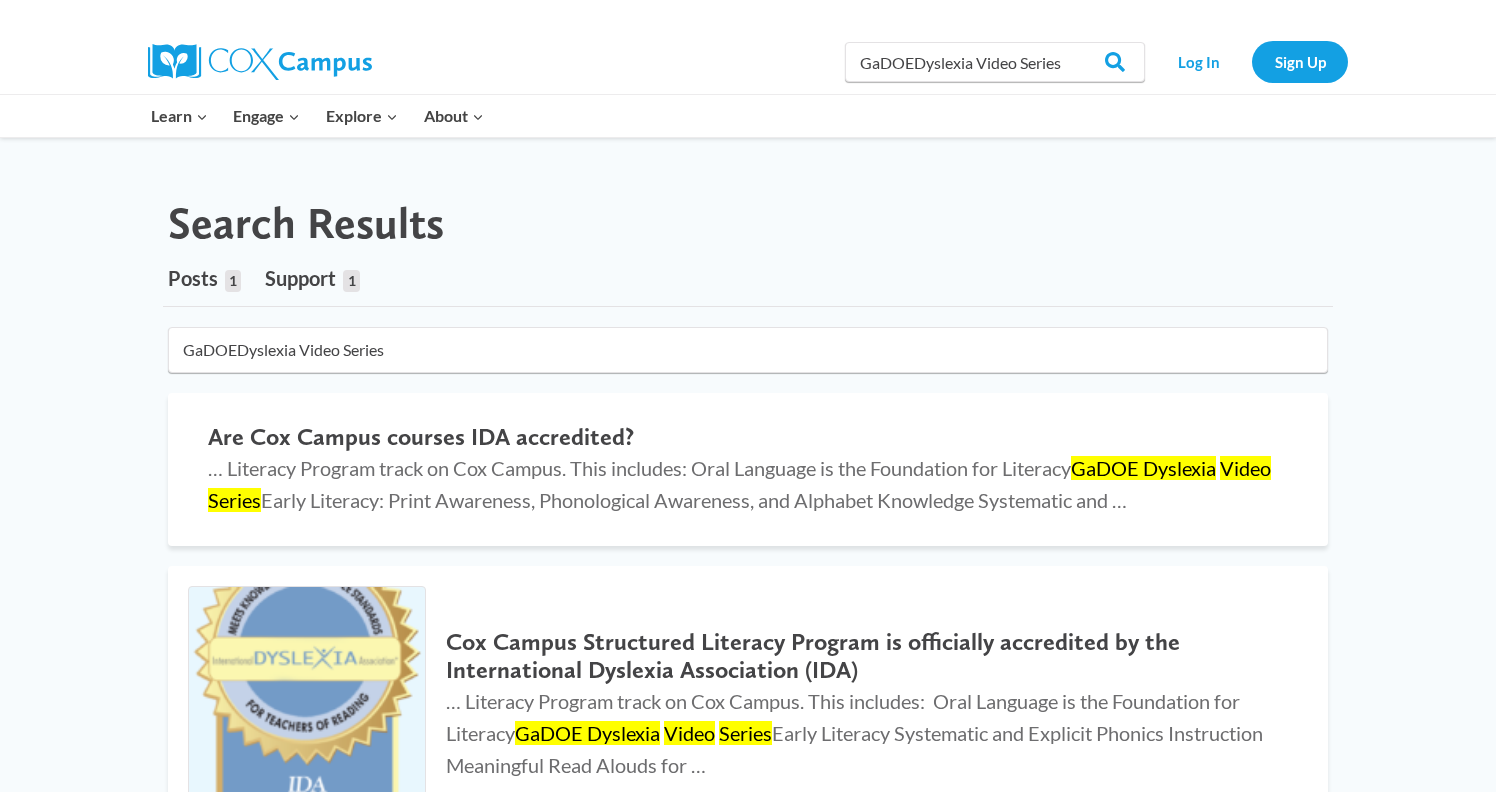 click on "Search Results
Posts 1 Support 1
2 results found in [TIME]
GaDOEDyslexia Video Series
Are Cox Campus courses IDA accredited?
… Literacy Program track on Cox Campus. This includes:
Oral Language is the Foundation for Literacy
GaDOE Dyslexia   Video   Series
Early Literacy: Print Awareness, Phonological Awareness, and Alphabet Knowledge
Systematic and …
Cox Campus Structured Literacy Program is officially accredited by the International Dyslexia Association (IDA)
… Literacy Program track on Cox Campus. This includes:
Oral Language is the Foundation for Literacy
GaDOE Dyslexia   Video   Series
Early Literacy
Systematic and Explicit Phonics Instruction
Meaningful Read Alouds for …" at bounding box center [748, 558] 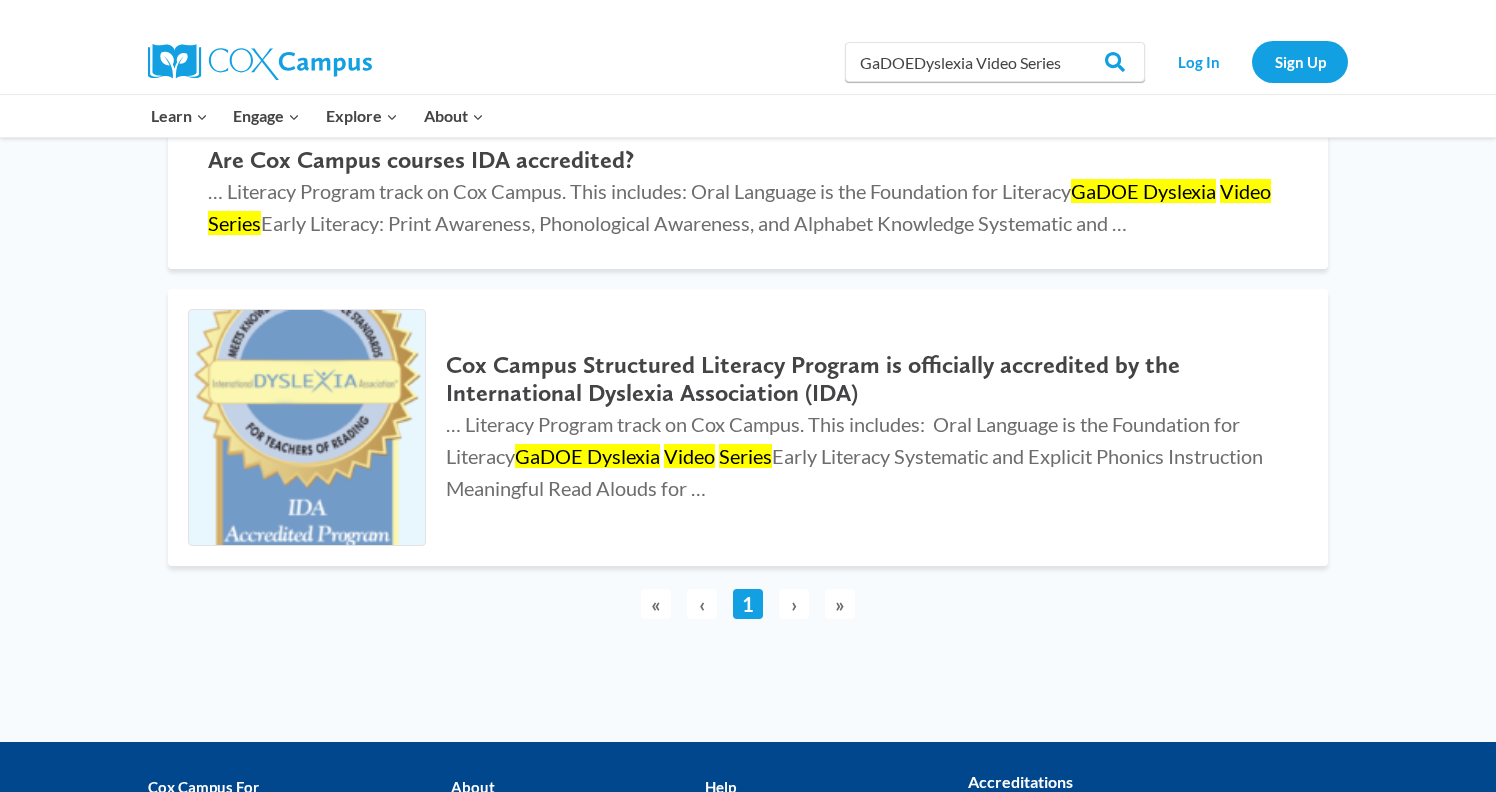 scroll, scrollTop: 286, scrollLeft: 0, axis: vertical 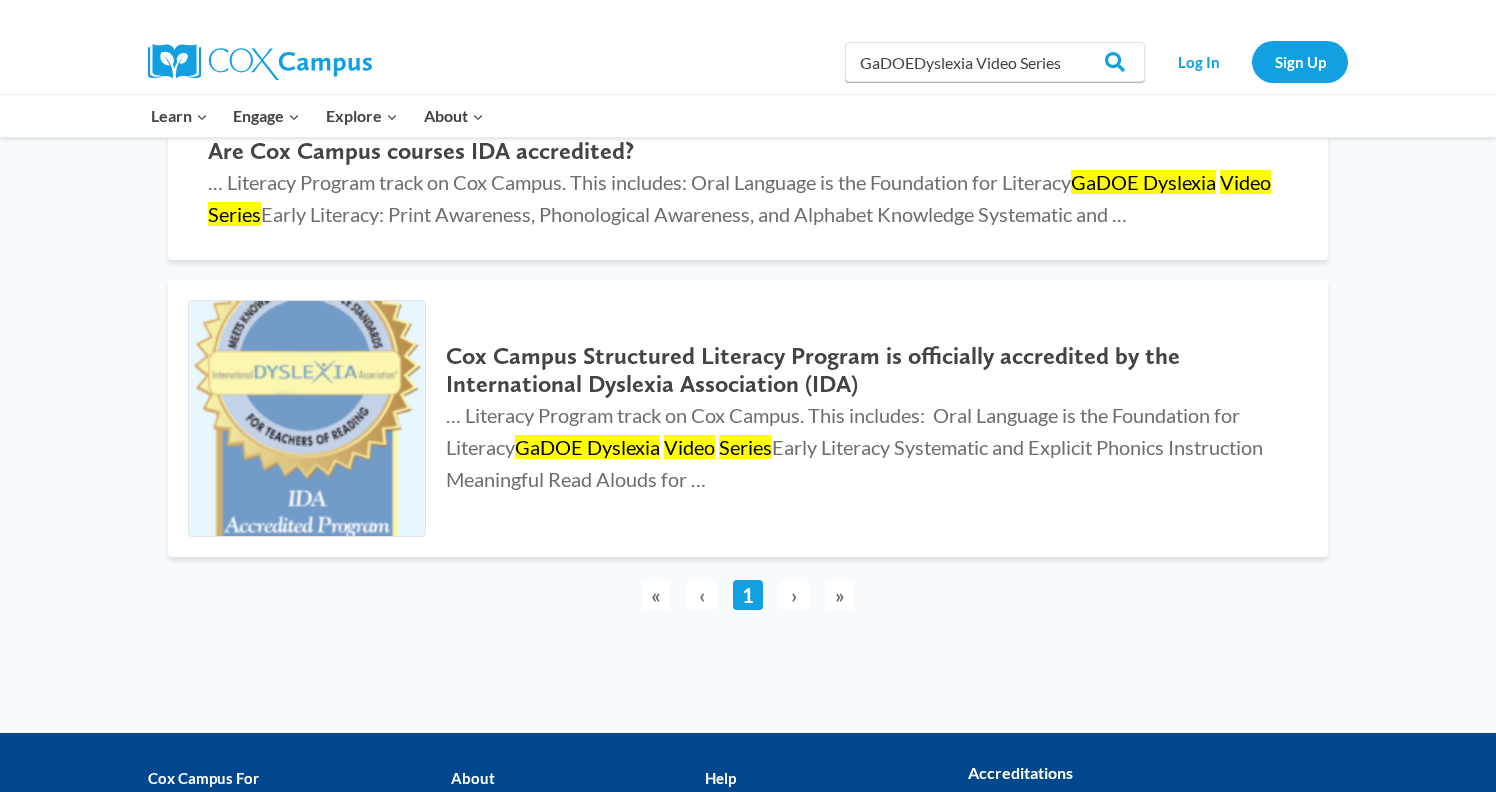 click on "›" at bounding box center [794, 595] 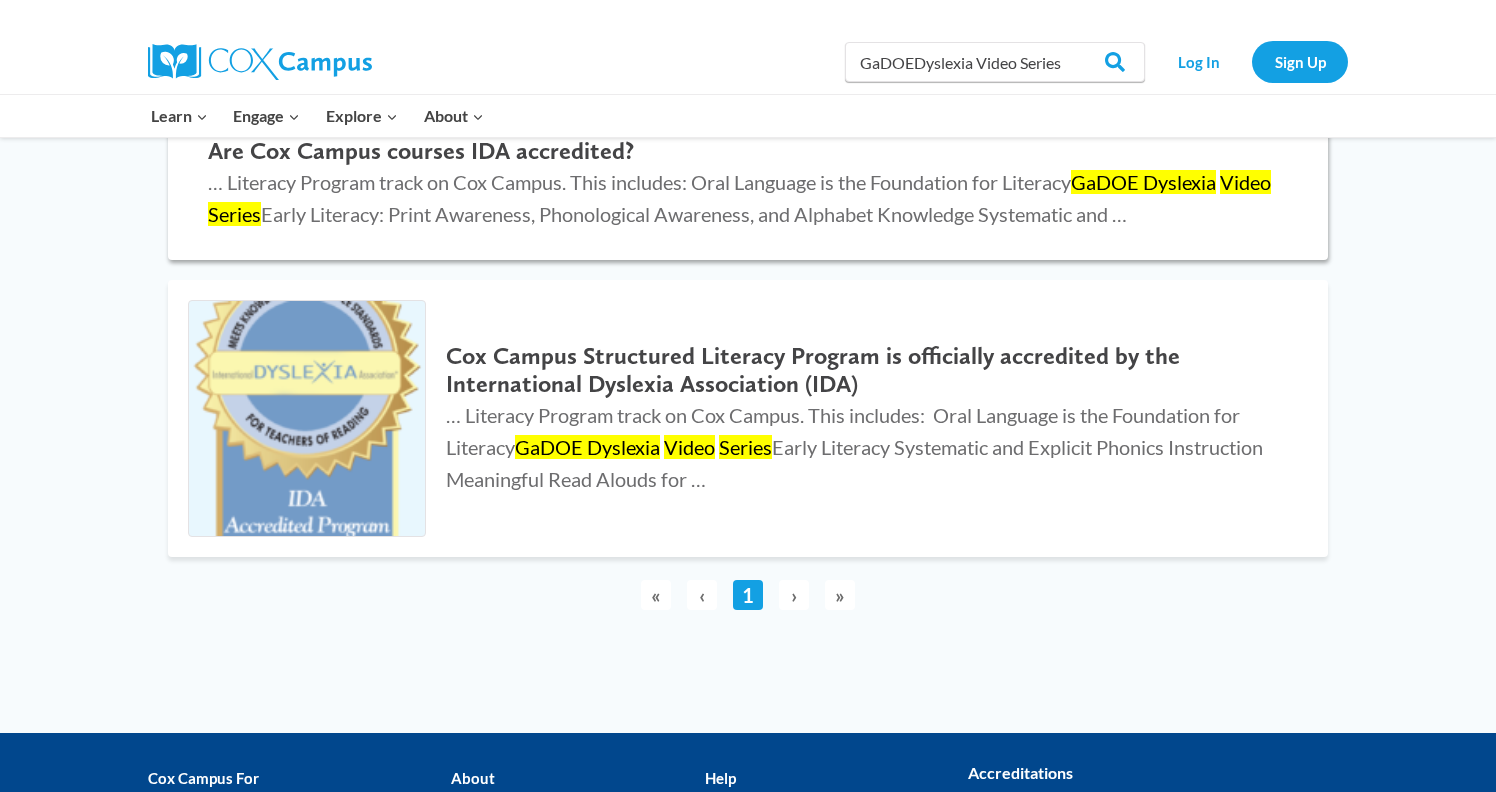click on "GaDOE Dyslexia" at bounding box center [1143, 182] 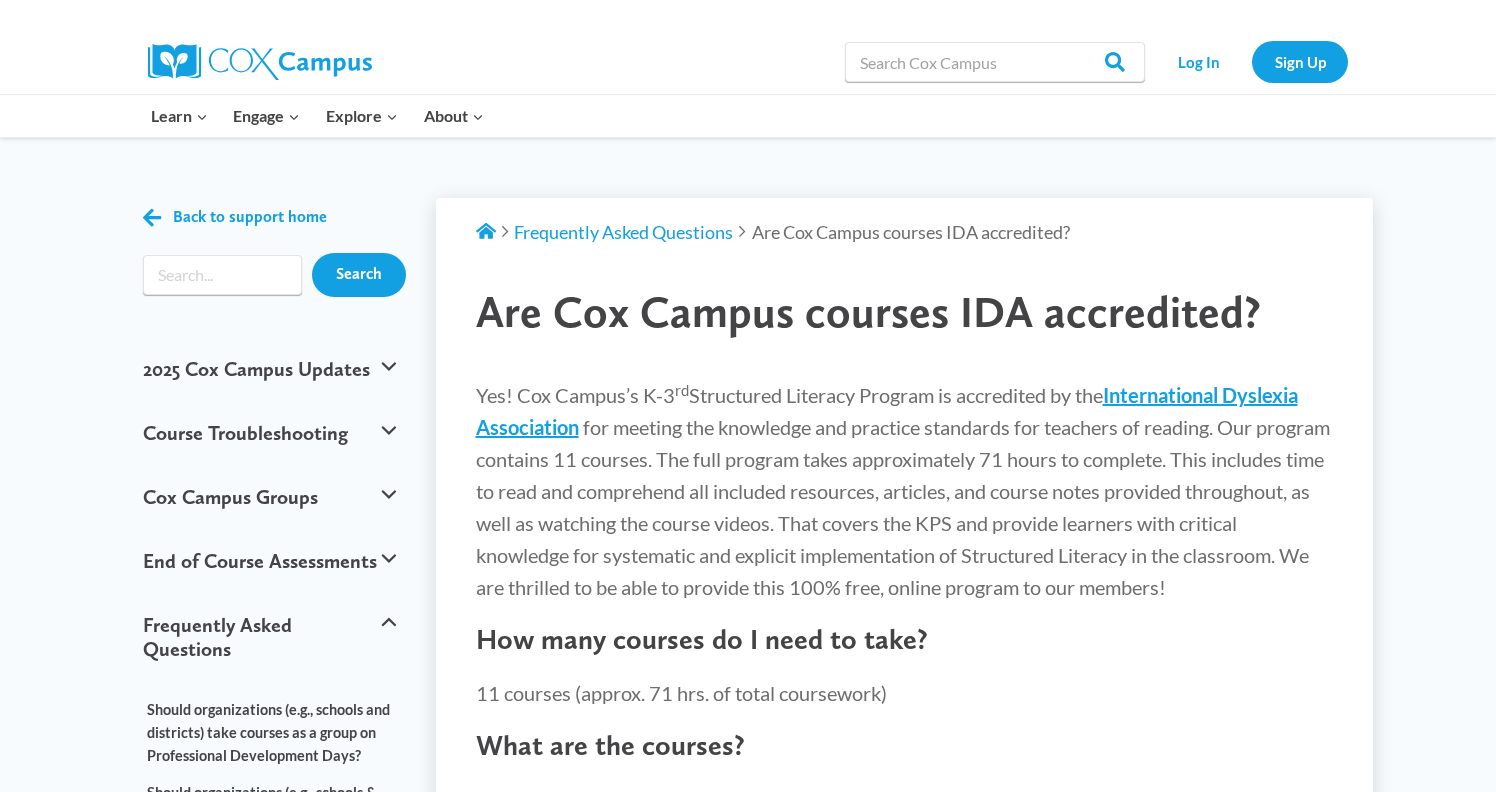 scroll, scrollTop: 0, scrollLeft: 0, axis: both 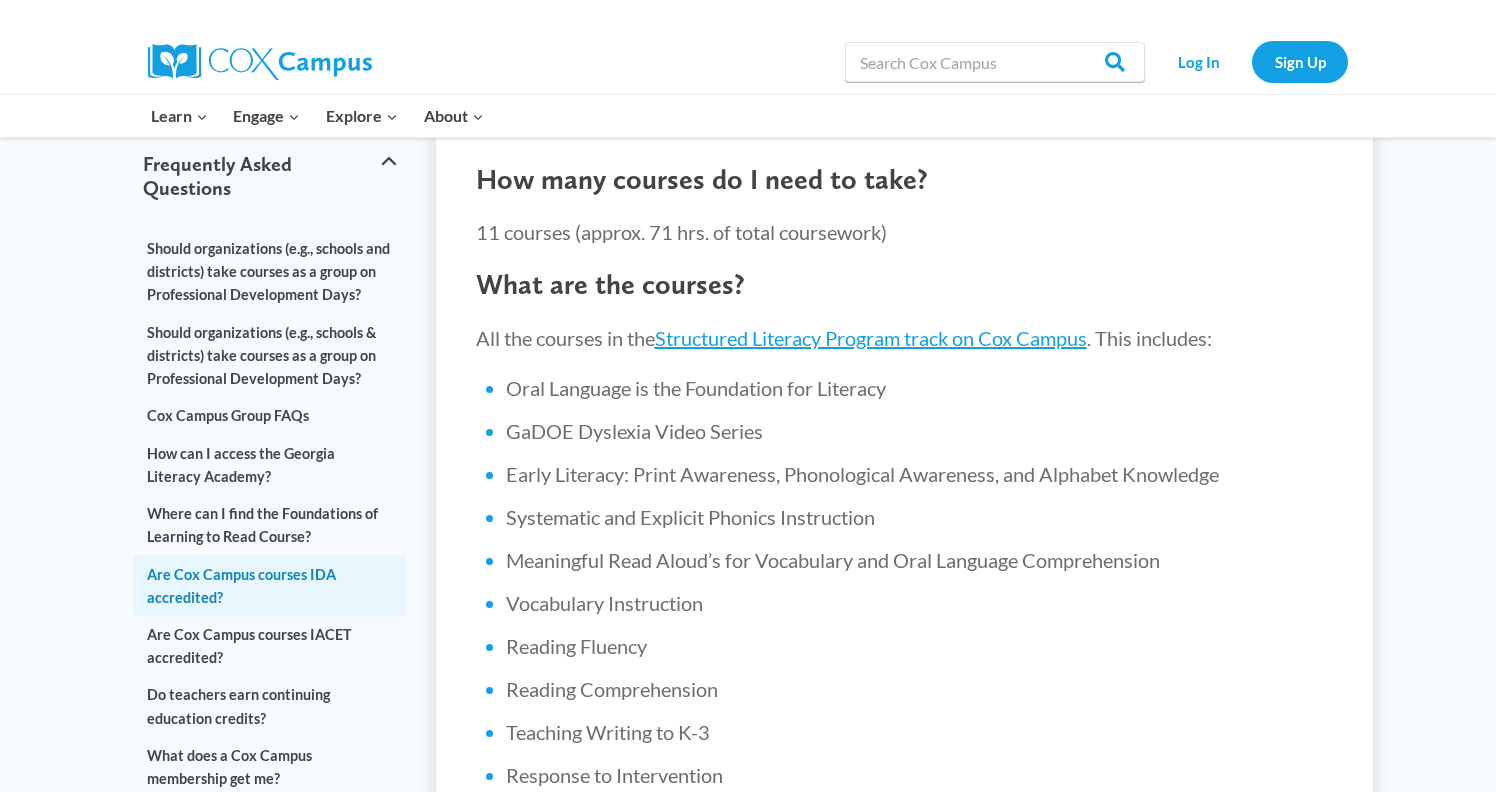 click on "GaDOE Dyslexia Video Series" at bounding box center (920, 431) 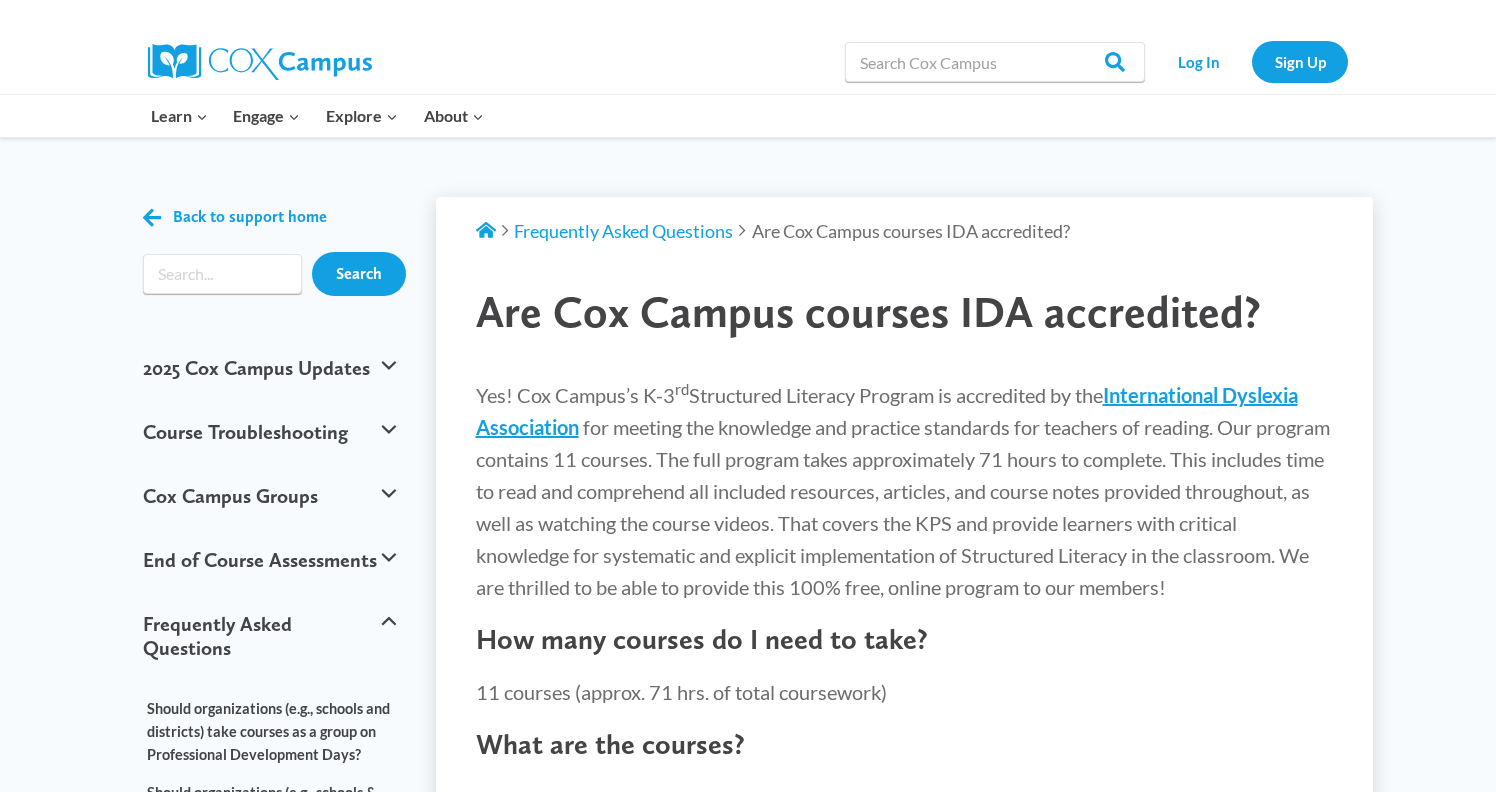 scroll, scrollTop: 0, scrollLeft: 0, axis: both 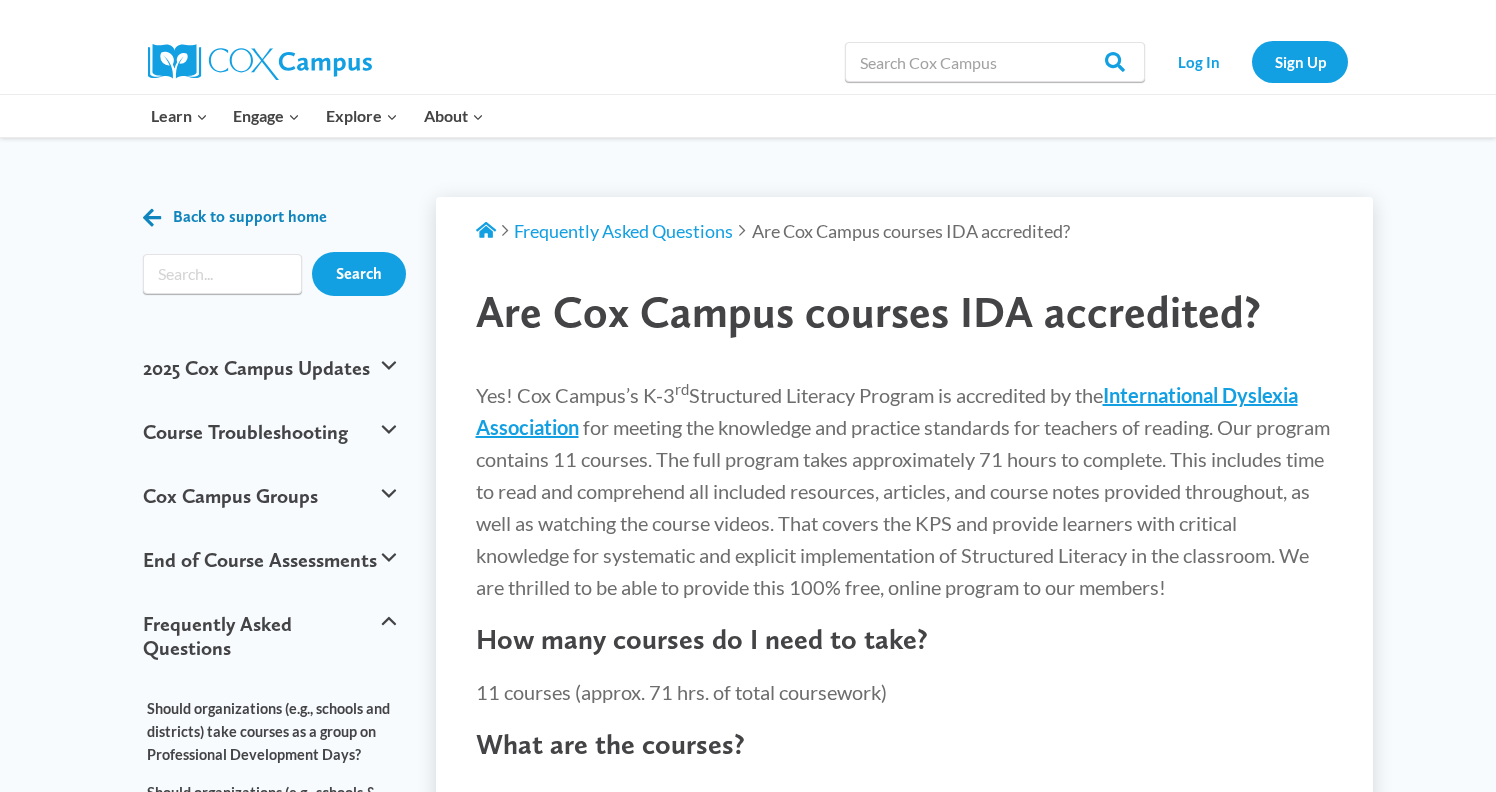 click at bounding box center (152, 217) 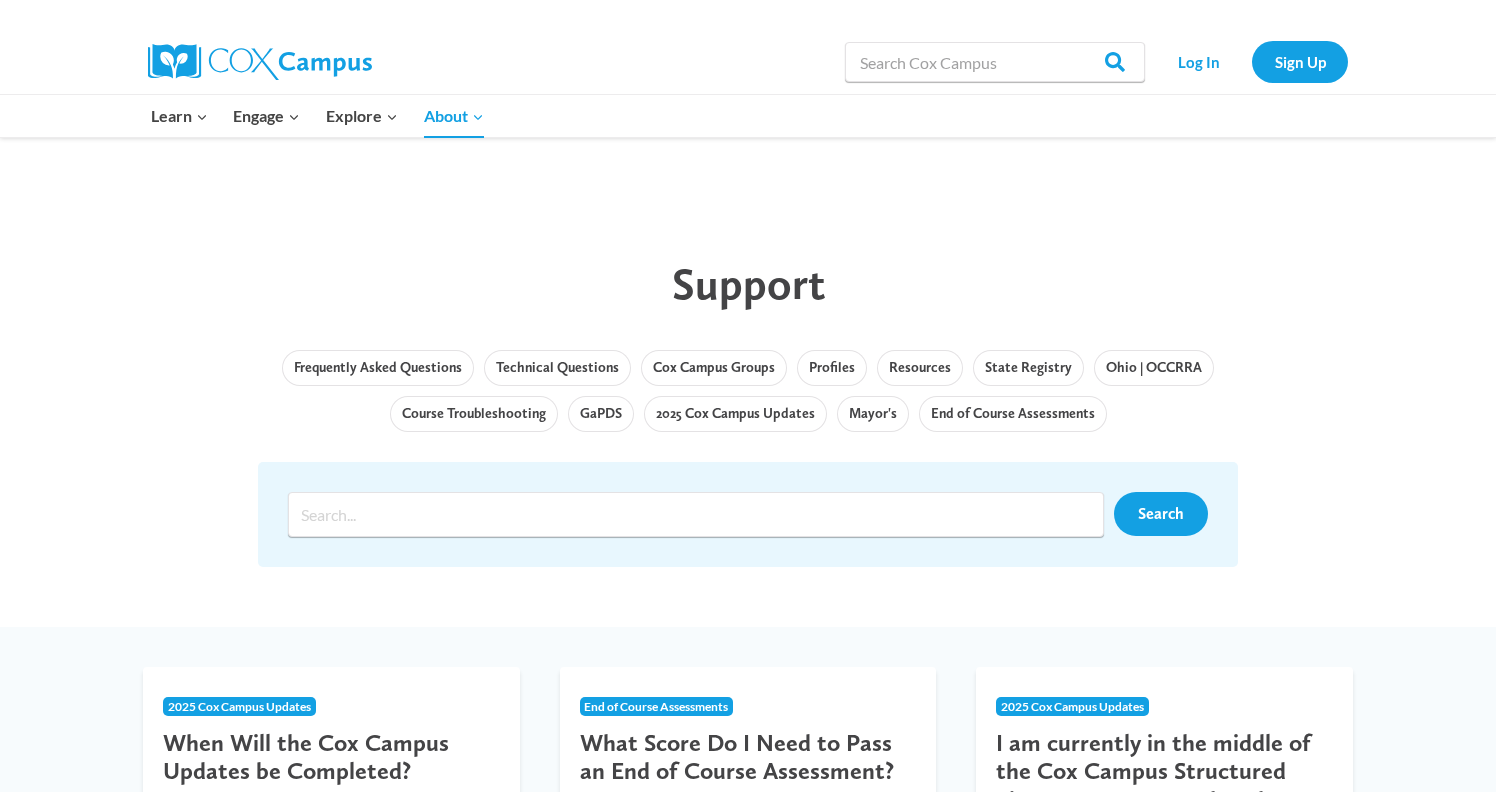 scroll, scrollTop: 0, scrollLeft: 0, axis: both 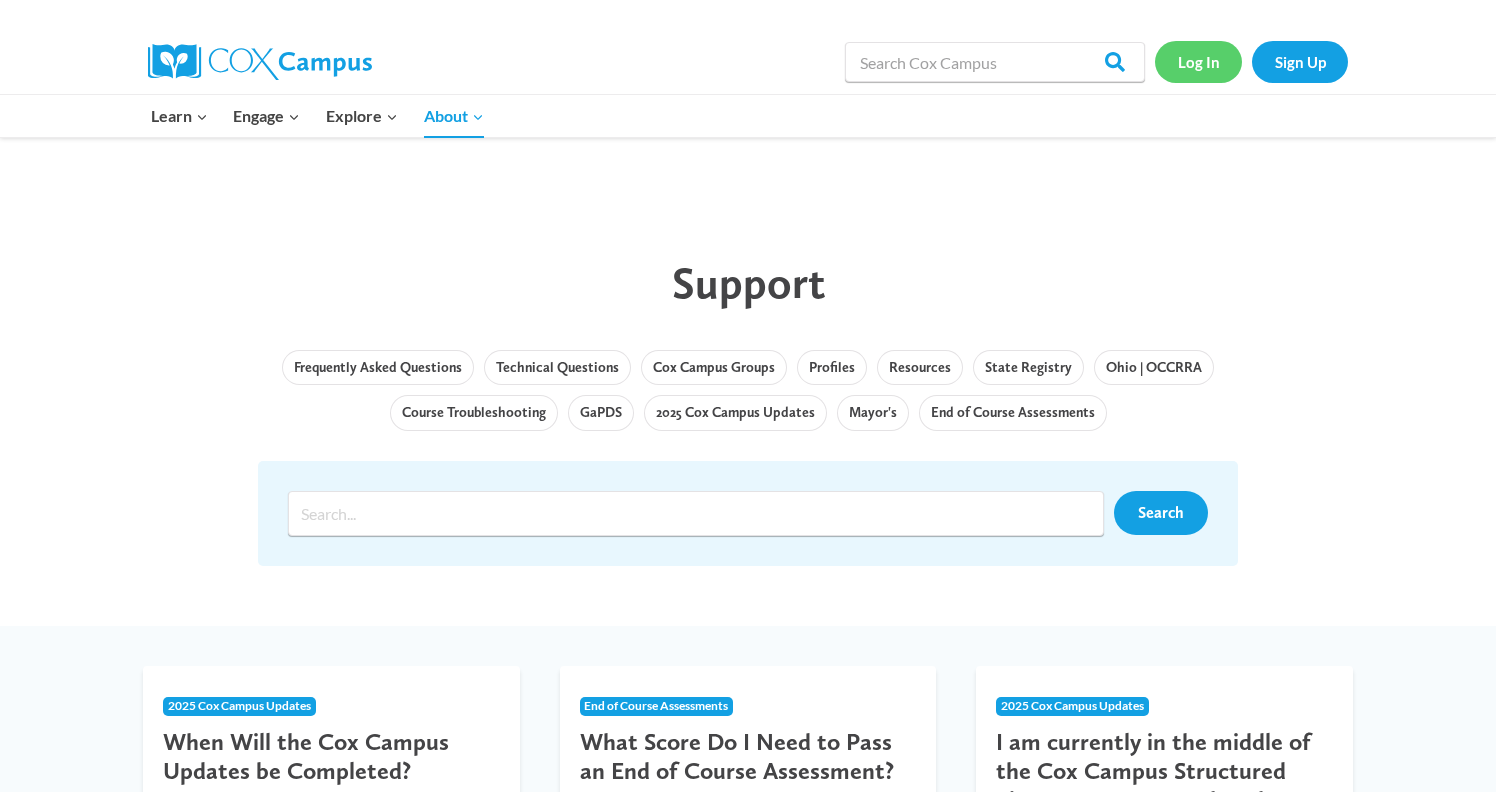 click on "Log In" at bounding box center (1198, 61) 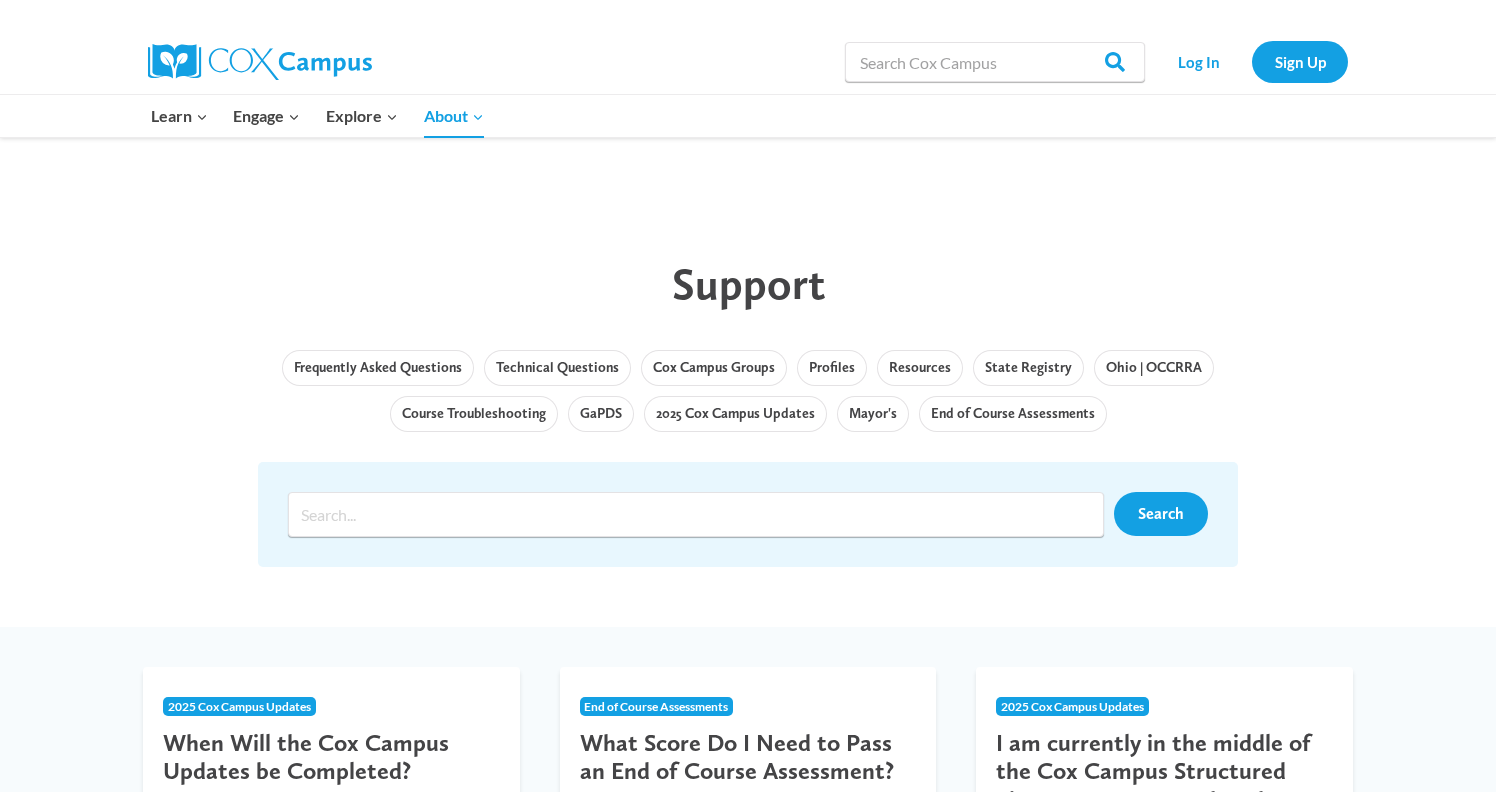 scroll, scrollTop: 0, scrollLeft: 0, axis: both 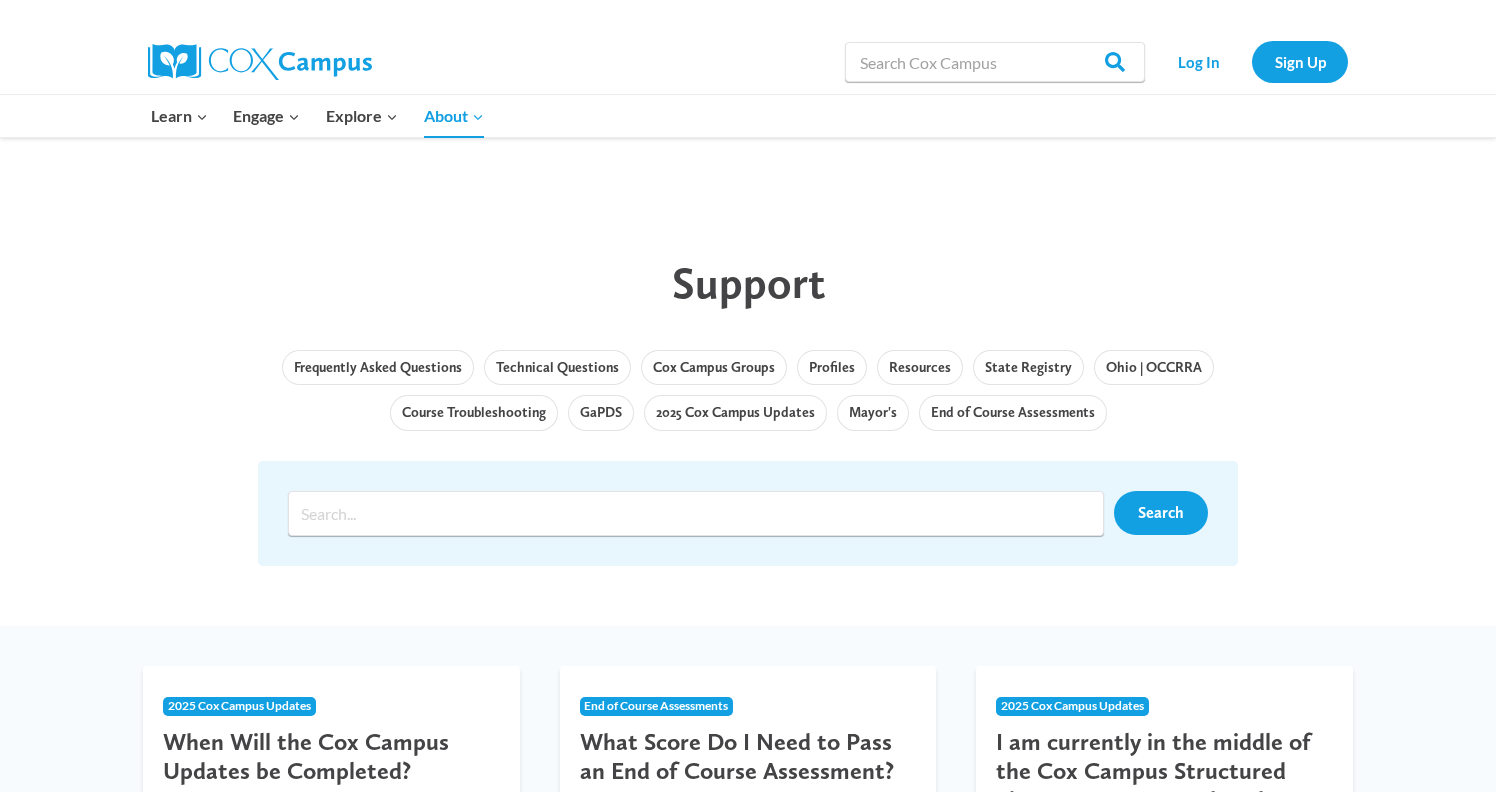click on "Support
Frequently Asked Questions
Technical Questions
Cox Campus Groups
Profiles
Resources
State Registry
[STATE] | OCCRRA
Course Troubleshooting
GaPDS
2025 Cox Campus Updates
Mayor's
End of Course Assessments
Search" at bounding box center [748, 381] 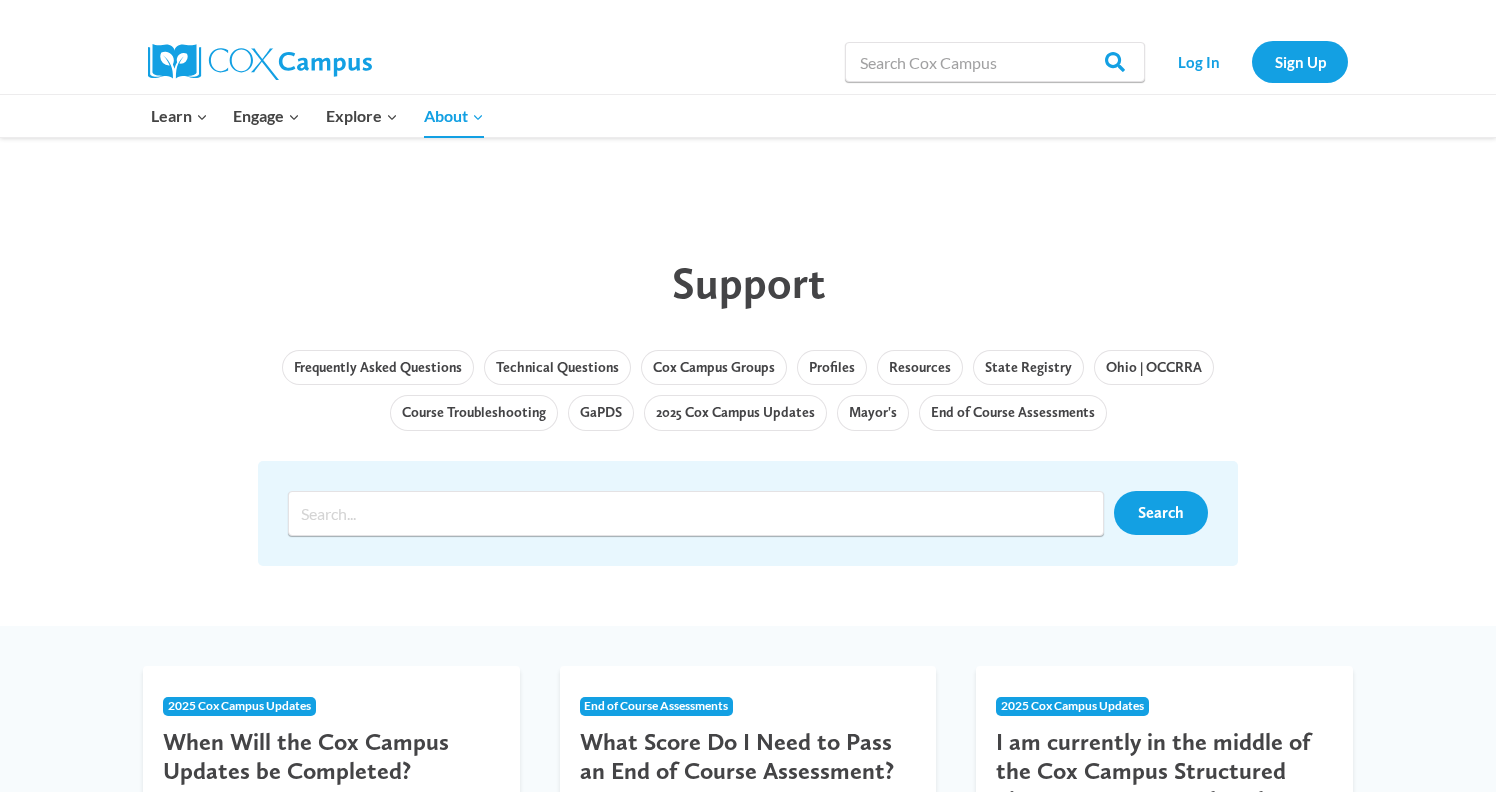 scroll, scrollTop: 0, scrollLeft: 0, axis: both 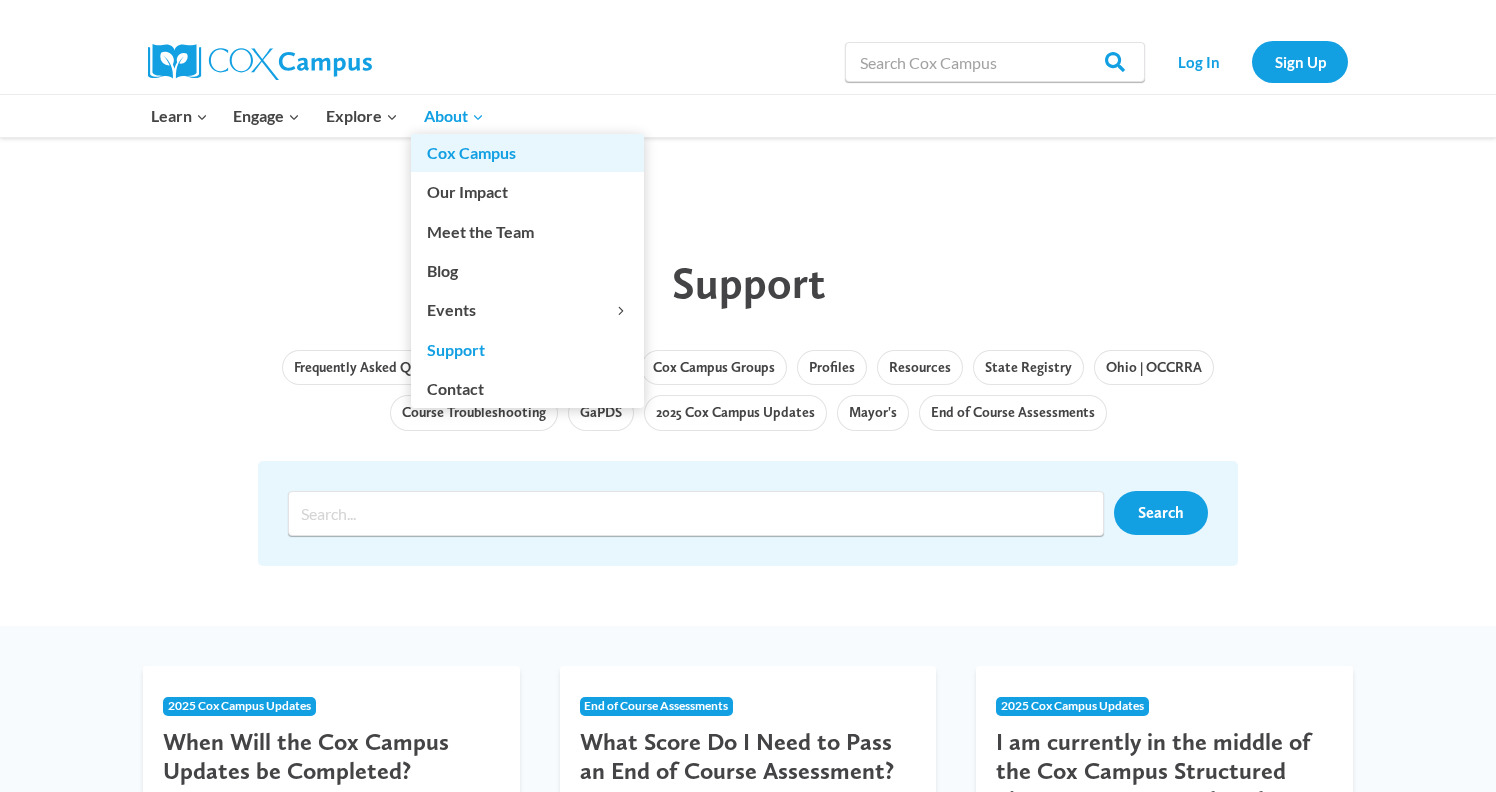 click on "Cox Campus" at bounding box center [527, 153] 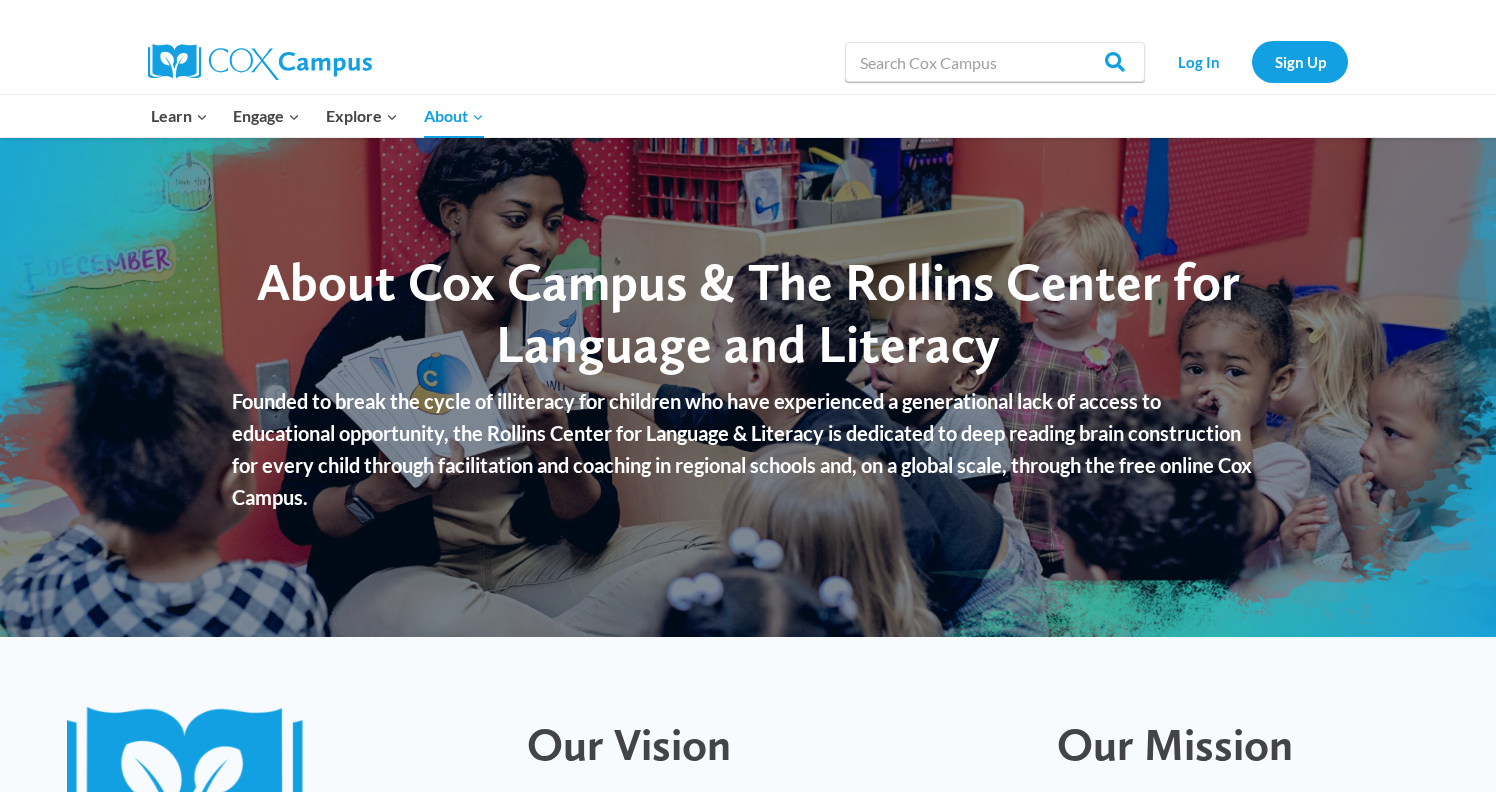 scroll, scrollTop: 0, scrollLeft: 0, axis: both 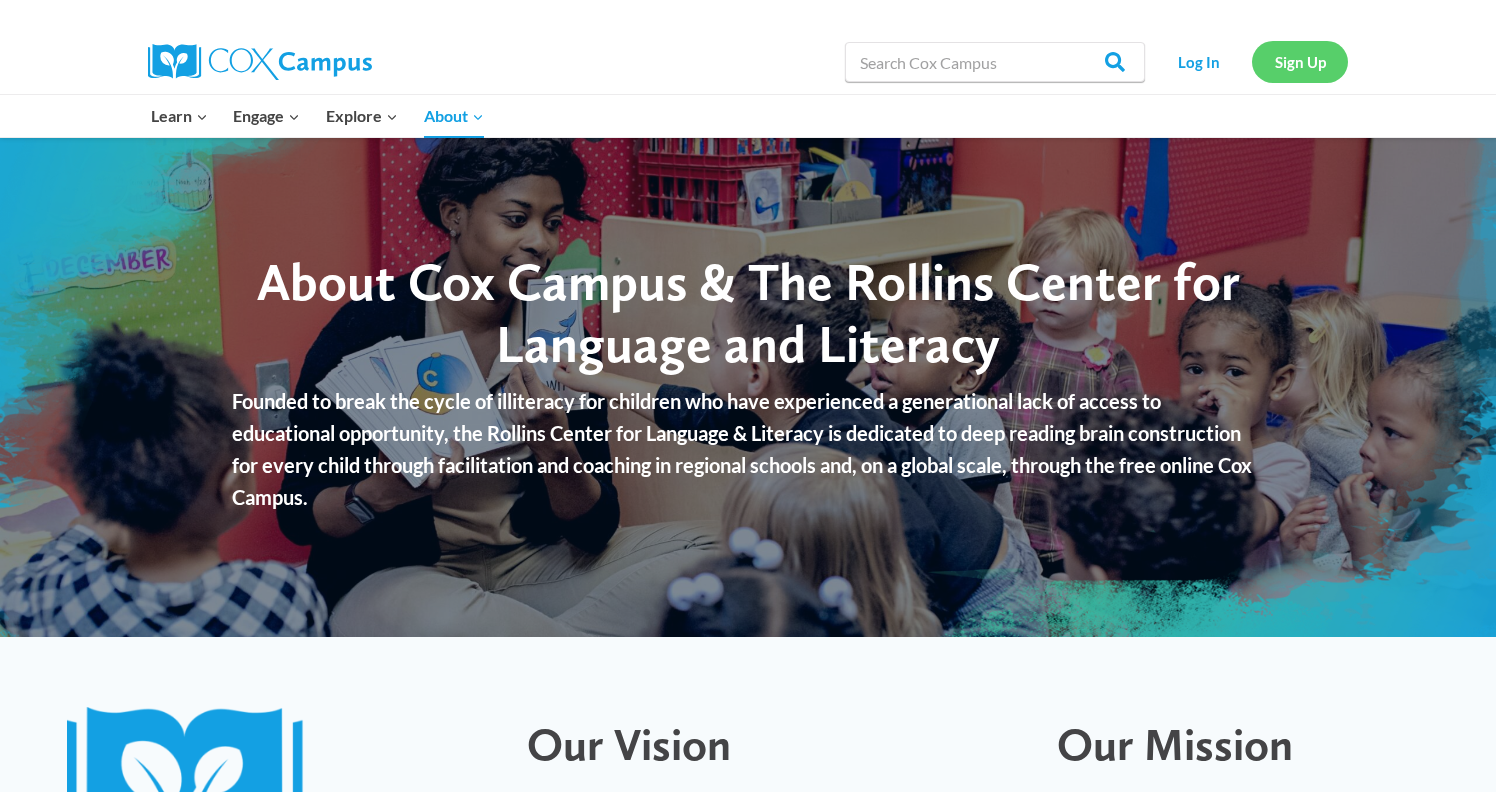 click on "Sign Up" at bounding box center (1300, 61) 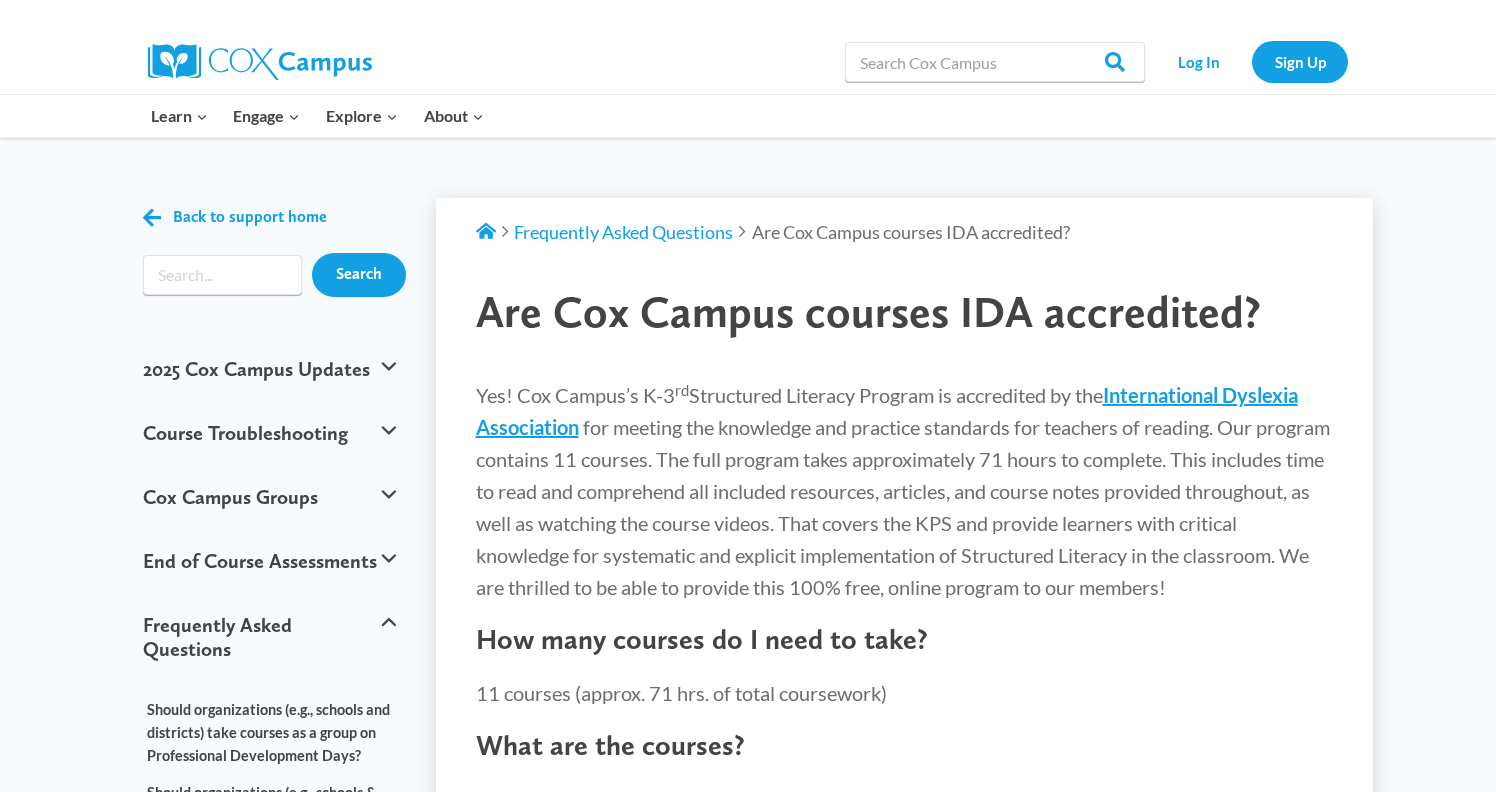 scroll, scrollTop: 0, scrollLeft: 0, axis: both 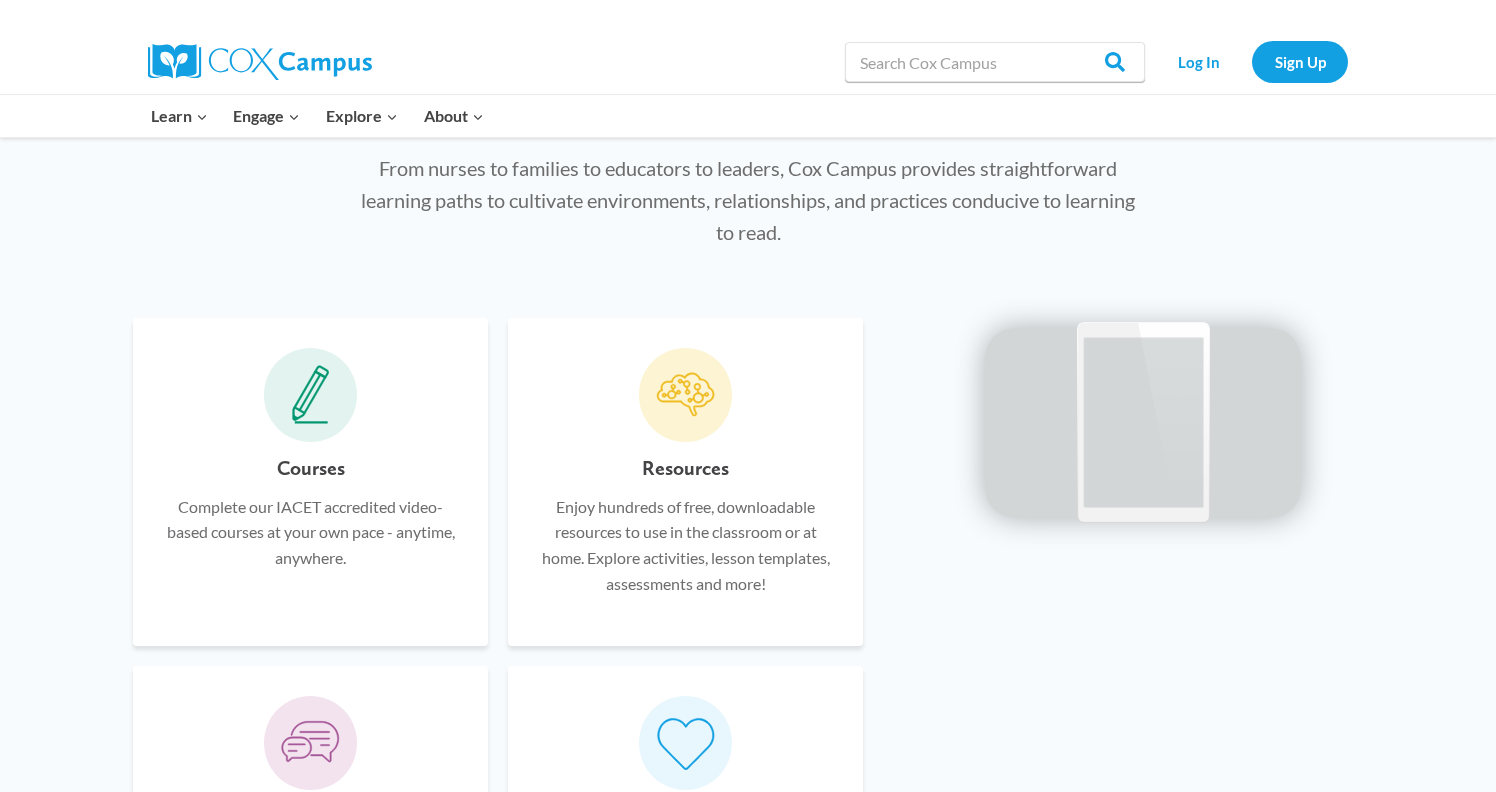 click at bounding box center [311, 395] 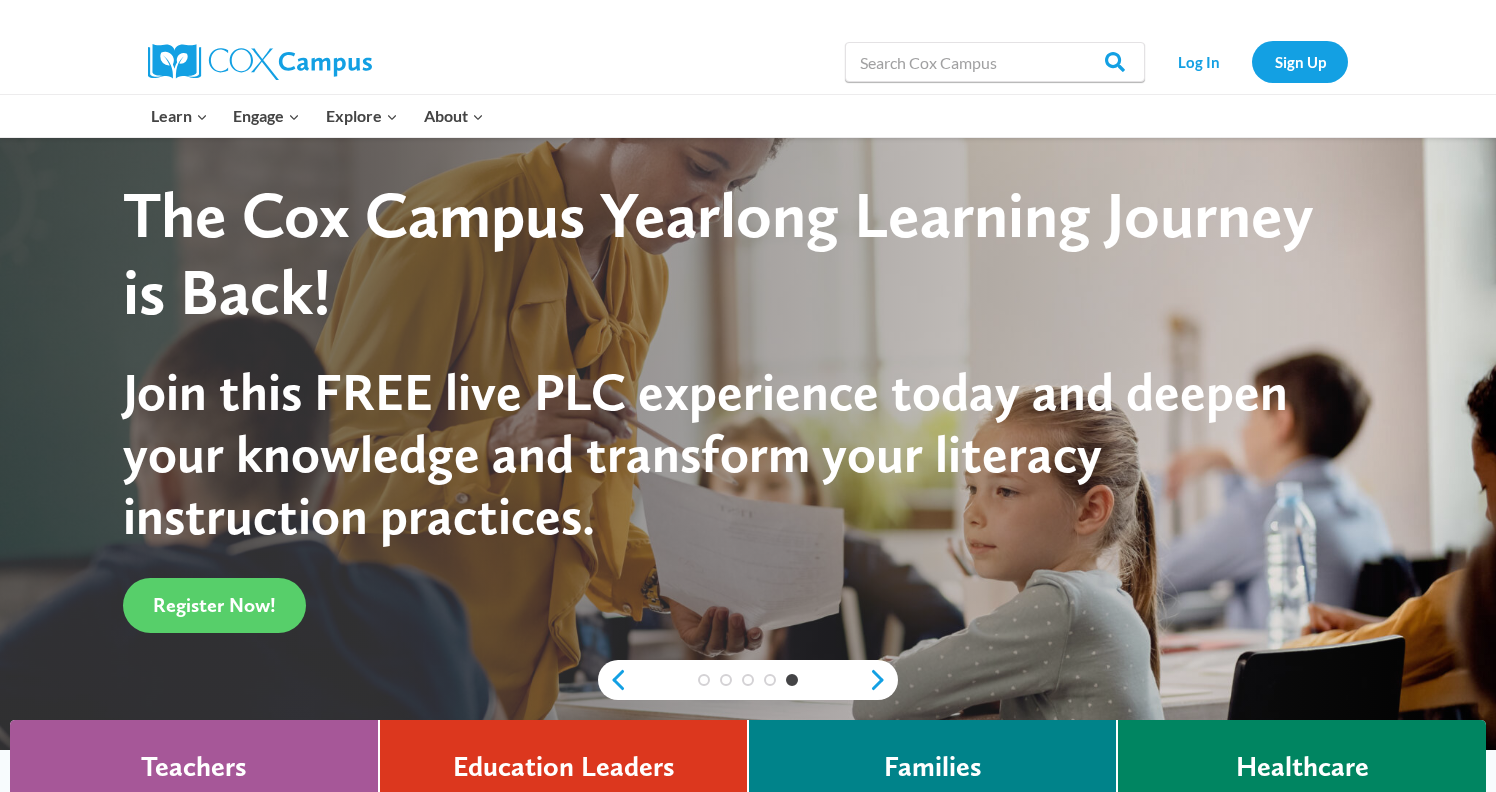 scroll, scrollTop: 0, scrollLeft: 0, axis: both 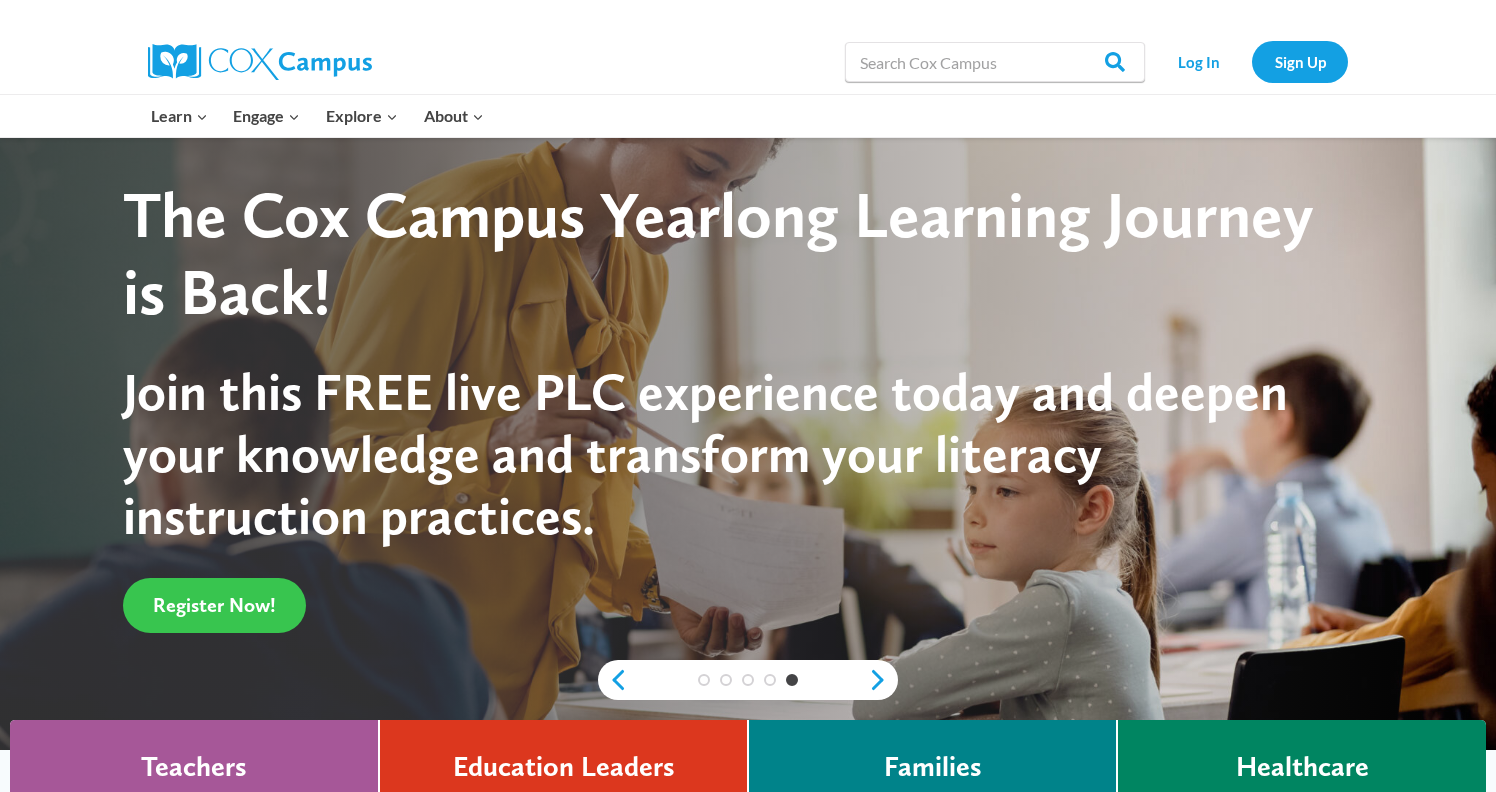 click on "Register Now!" at bounding box center (214, 605) 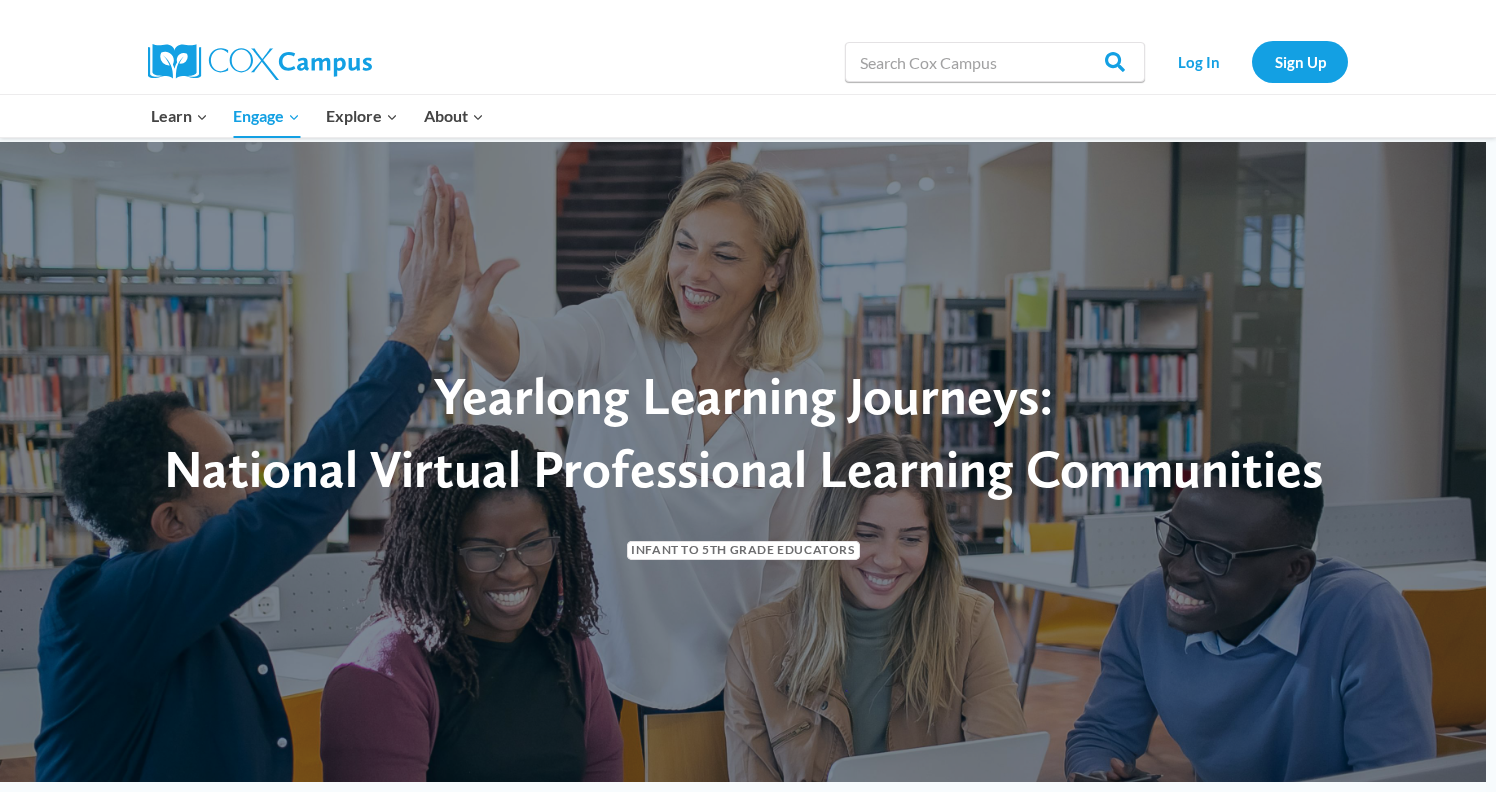 scroll, scrollTop: 0, scrollLeft: 0, axis: both 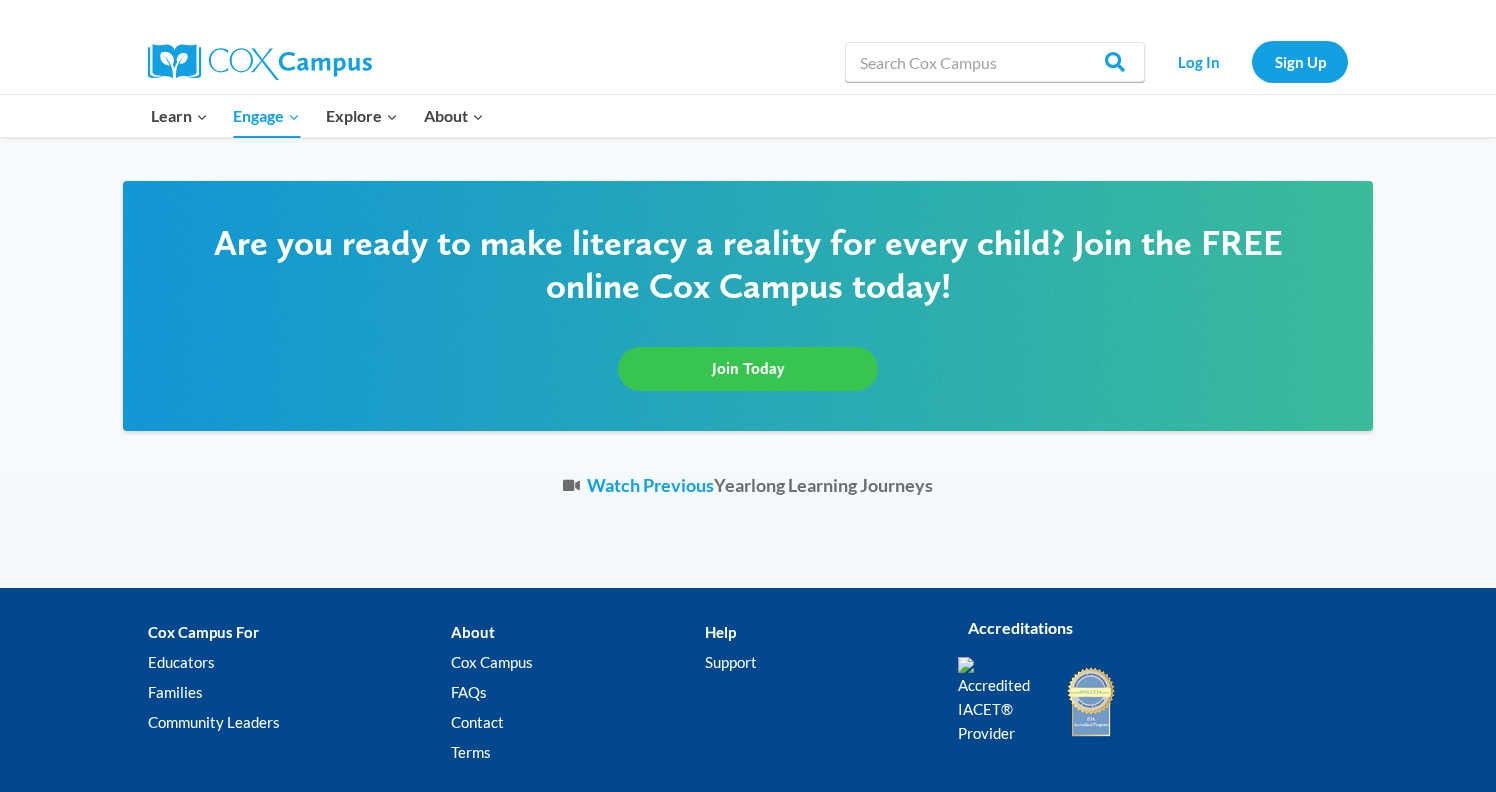 click on "Join Today" at bounding box center (748, 368) 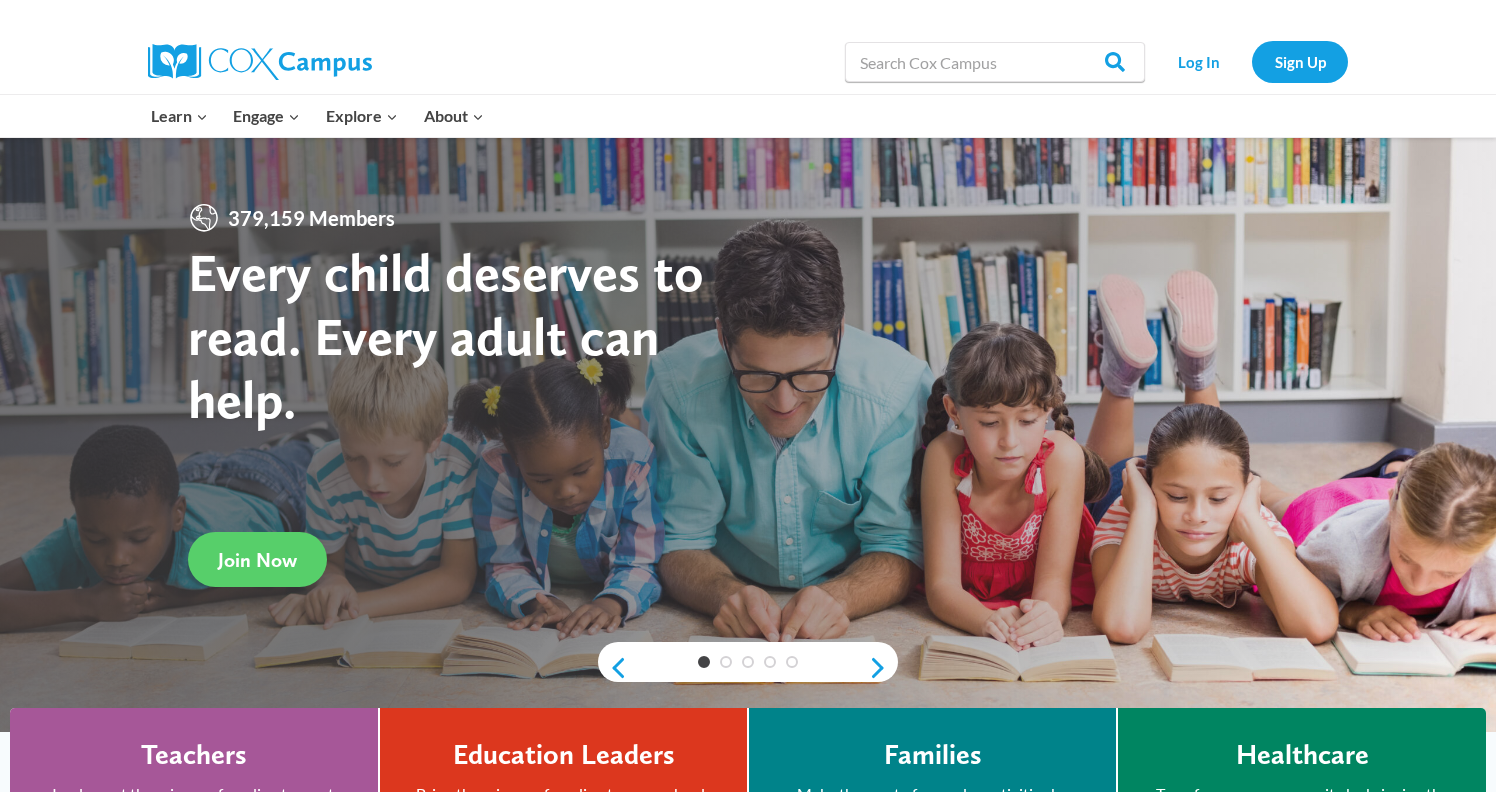 scroll, scrollTop: 0, scrollLeft: 0, axis: both 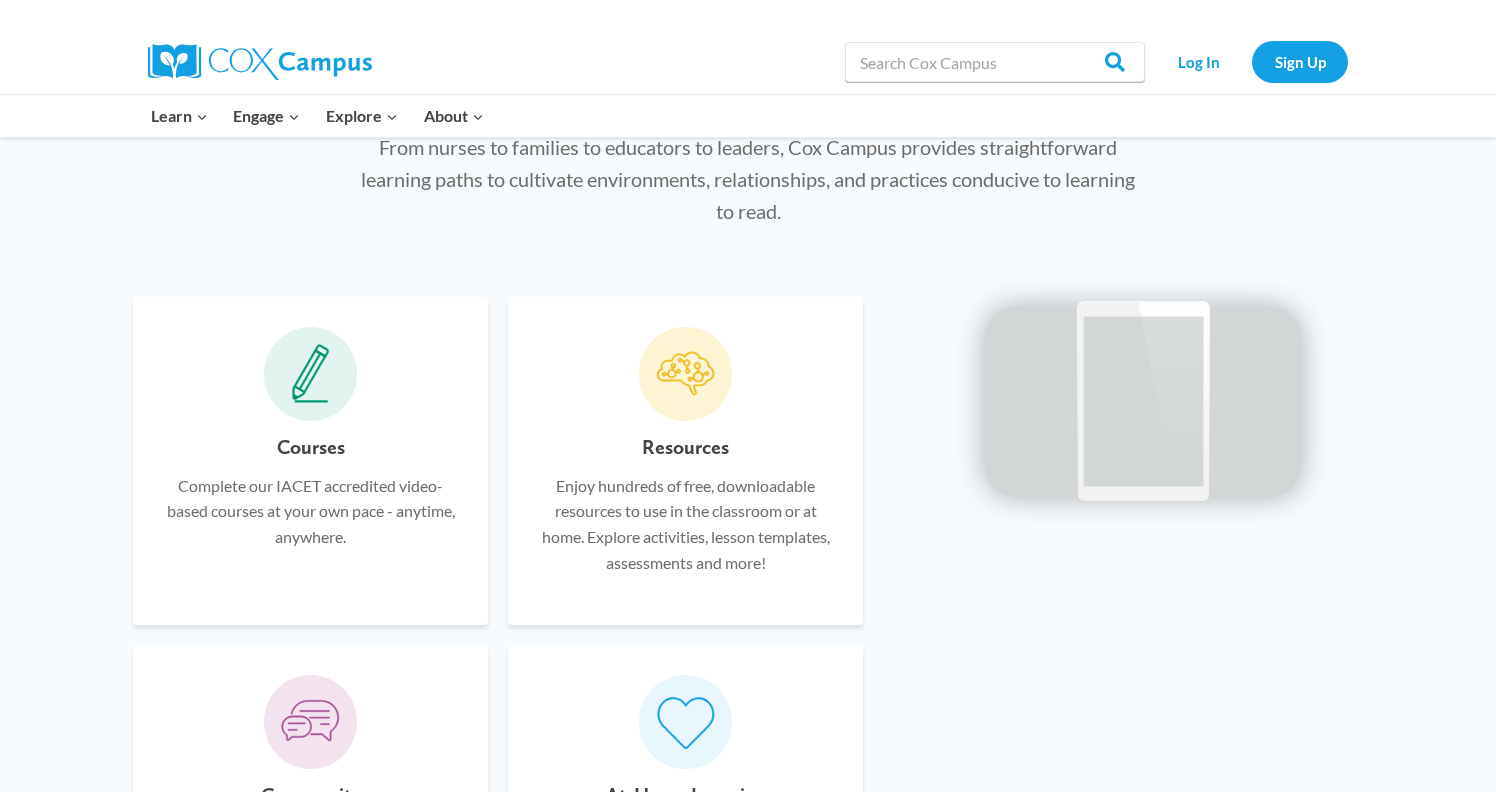 click at bounding box center [311, 374] 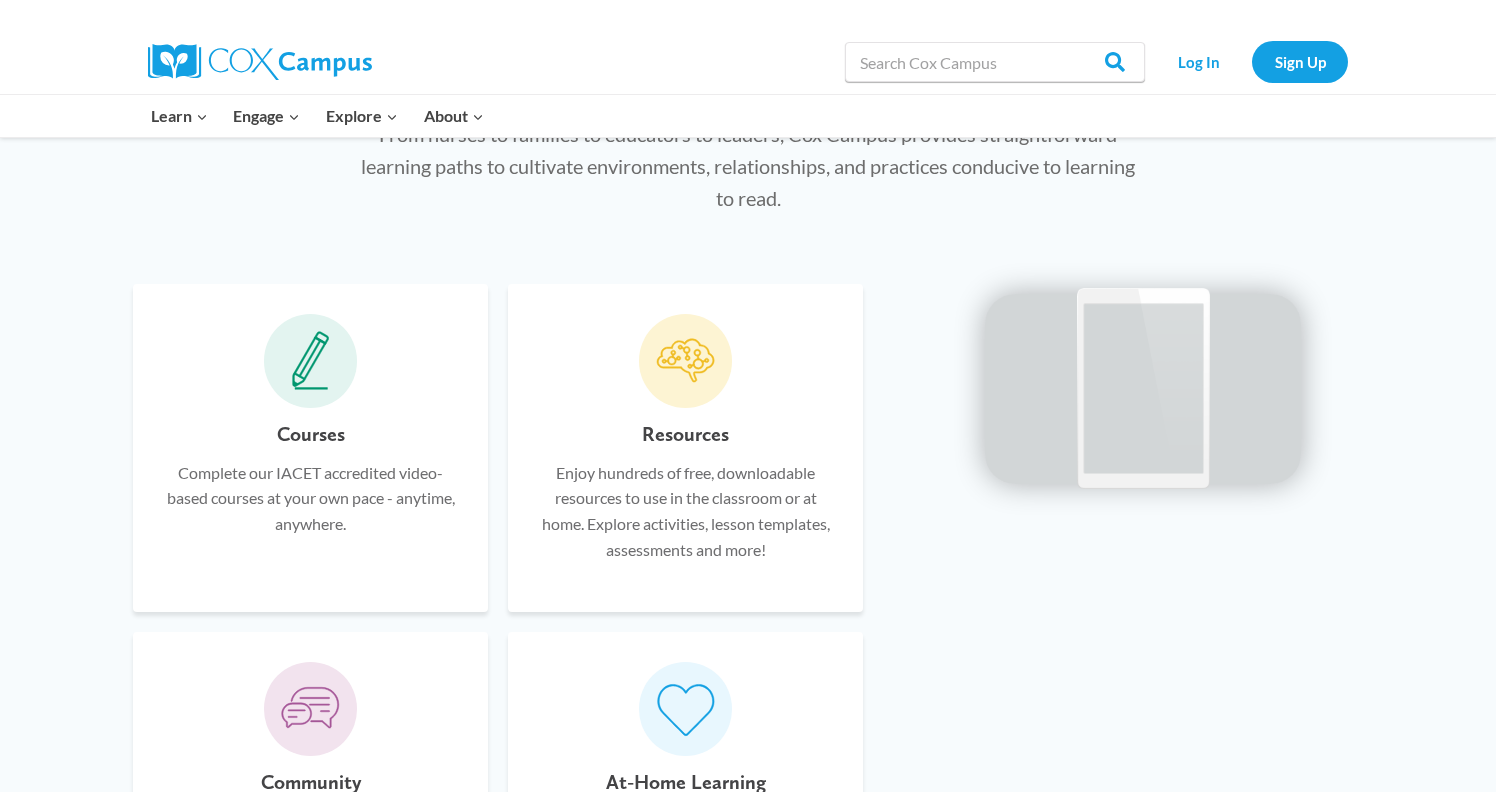 click on "Courses" at bounding box center (311, 434) 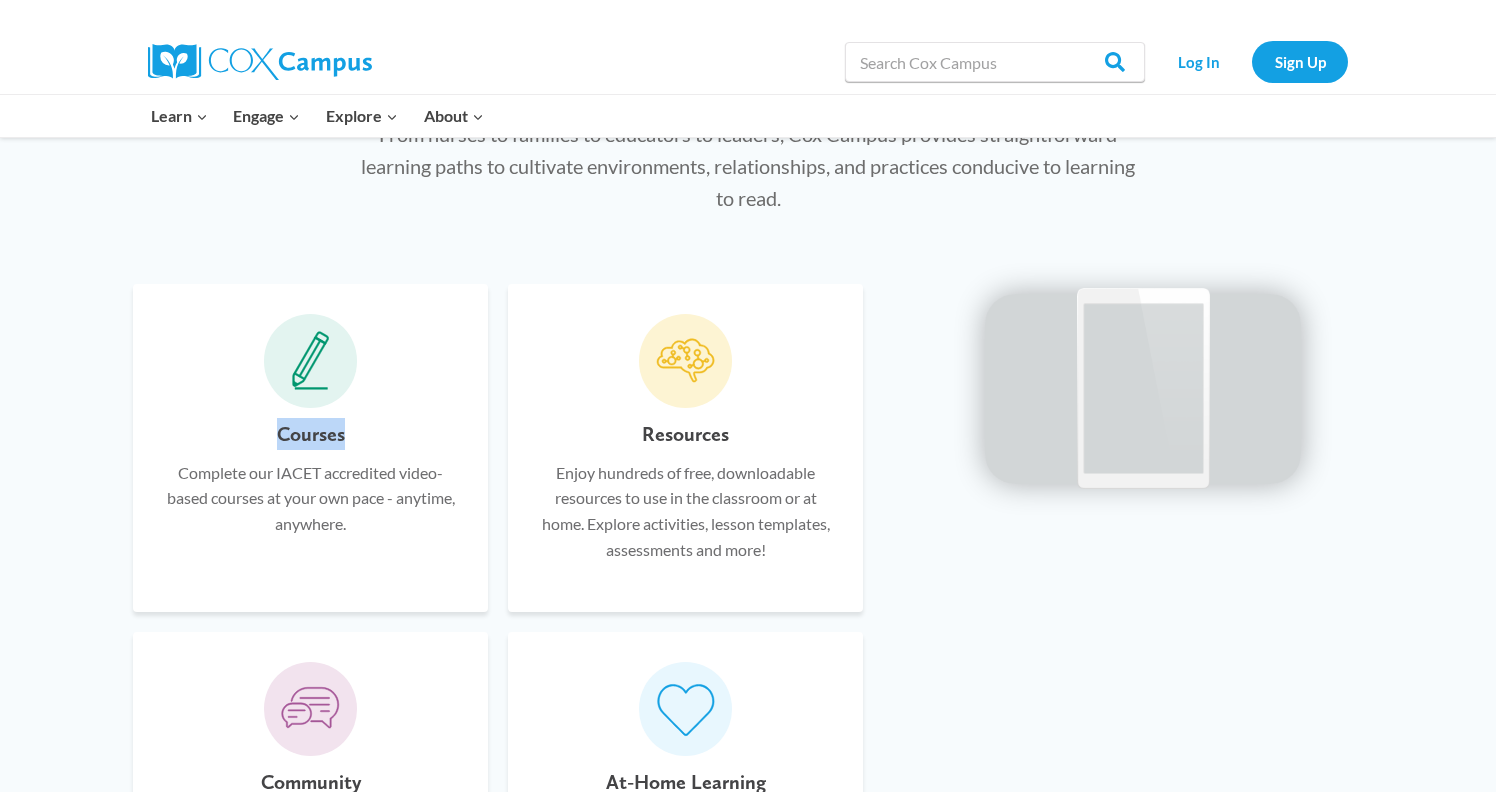 click on "Courses
Complete our IACET accredited video-based courses at your own pace - anytime, anywhere." at bounding box center [310, 448] 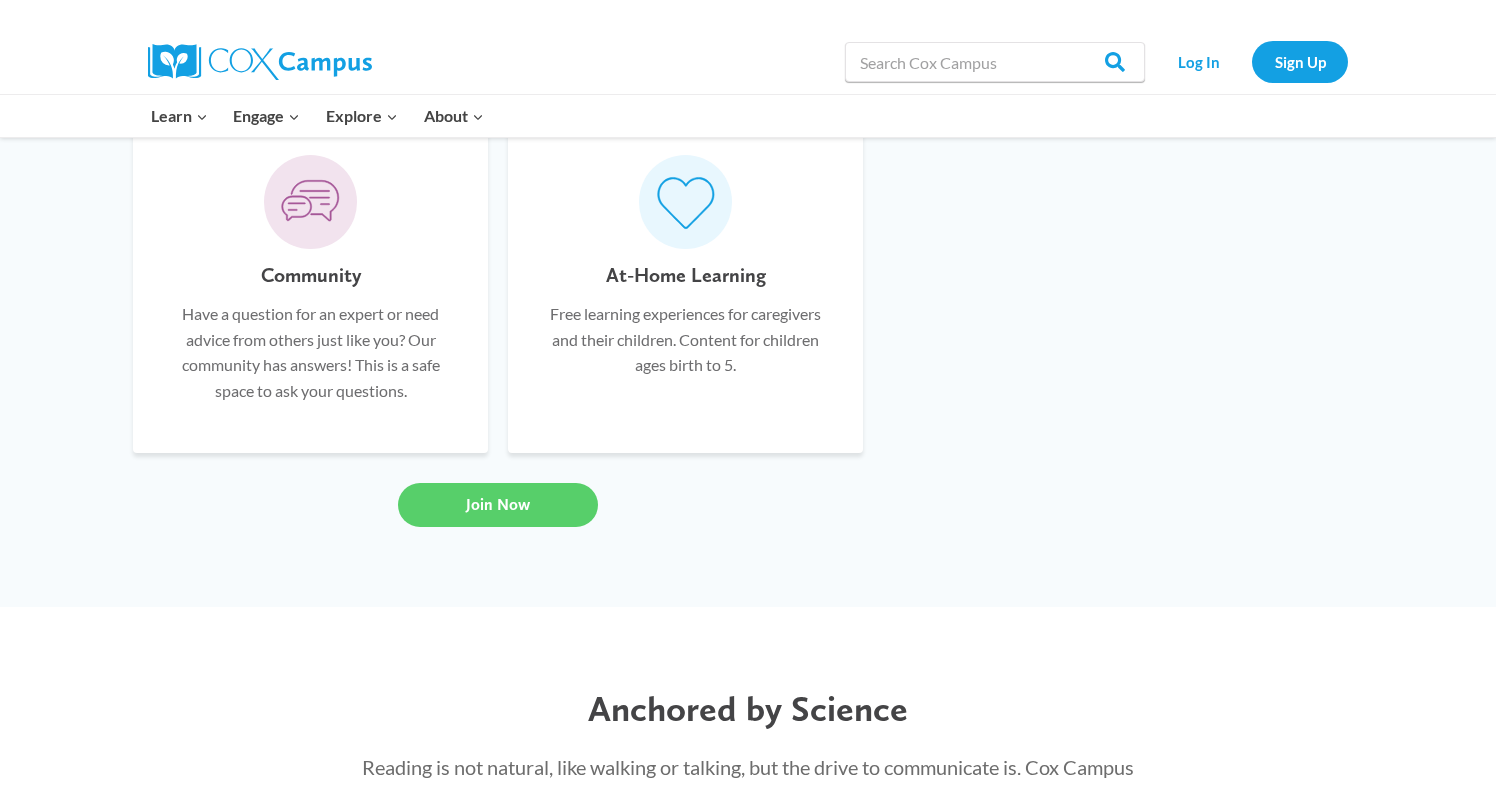 scroll, scrollTop: 1599, scrollLeft: 0, axis: vertical 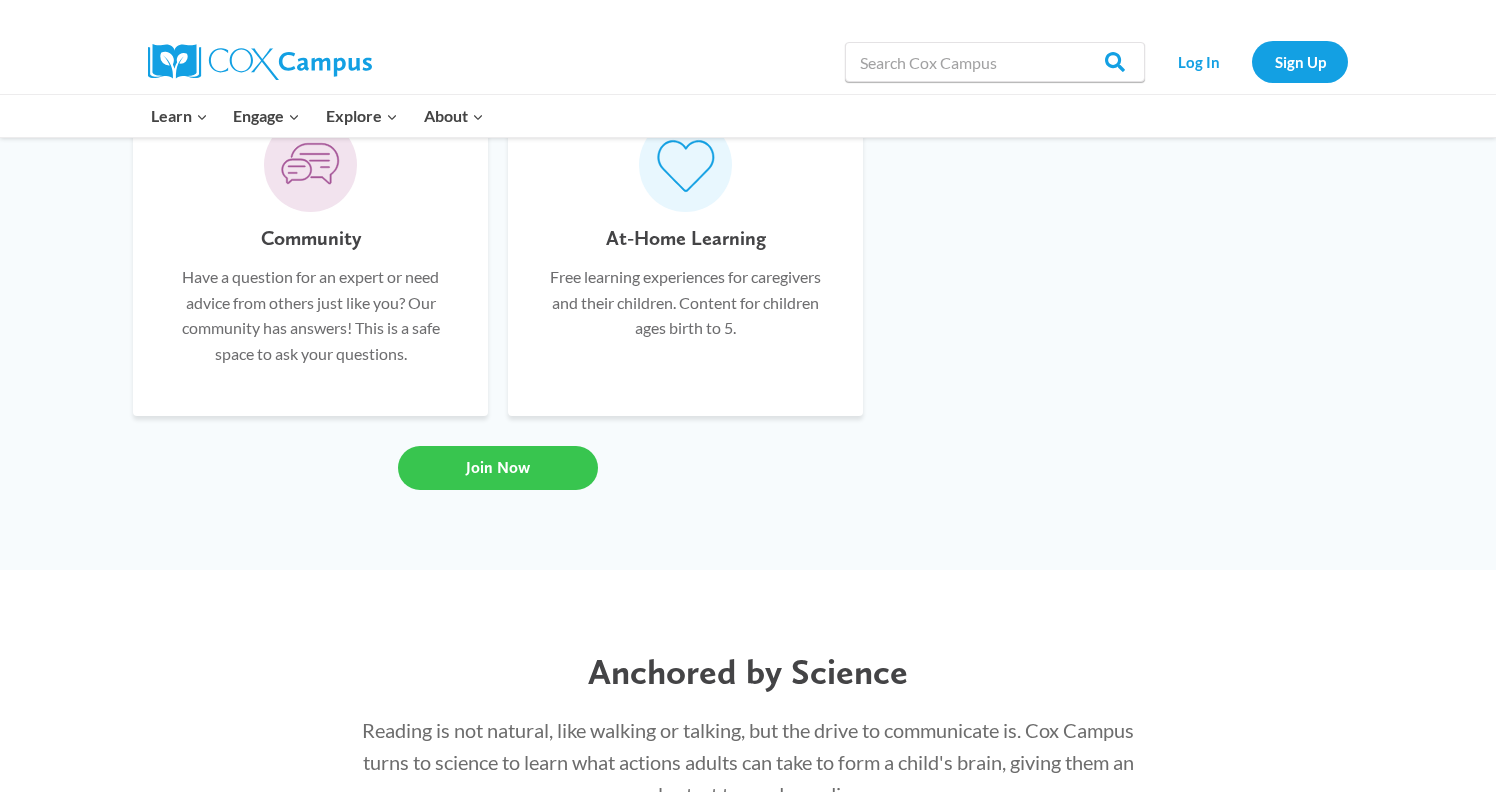 click on "Join Now" at bounding box center (498, 468) 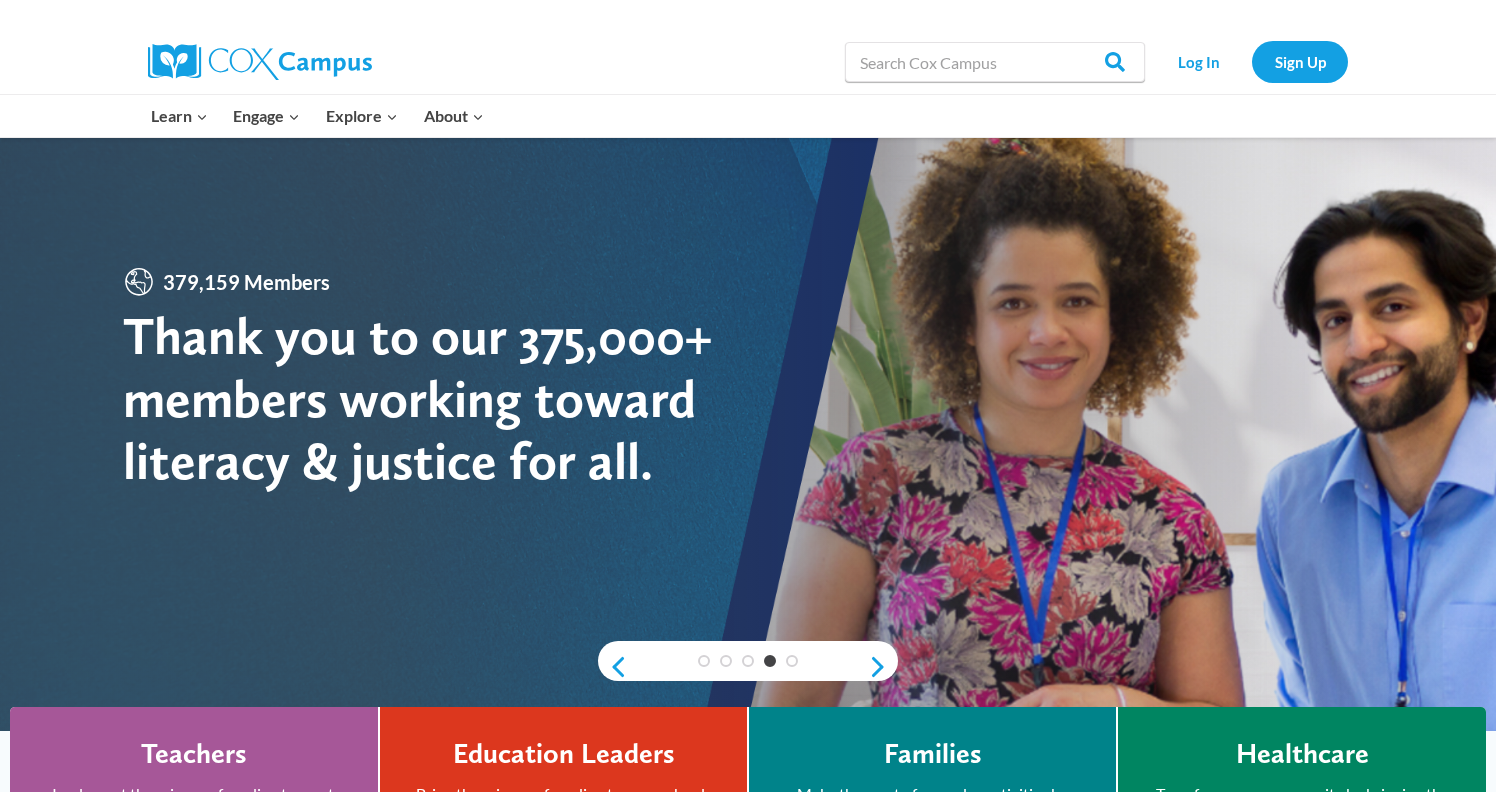 scroll, scrollTop: 0, scrollLeft: 0, axis: both 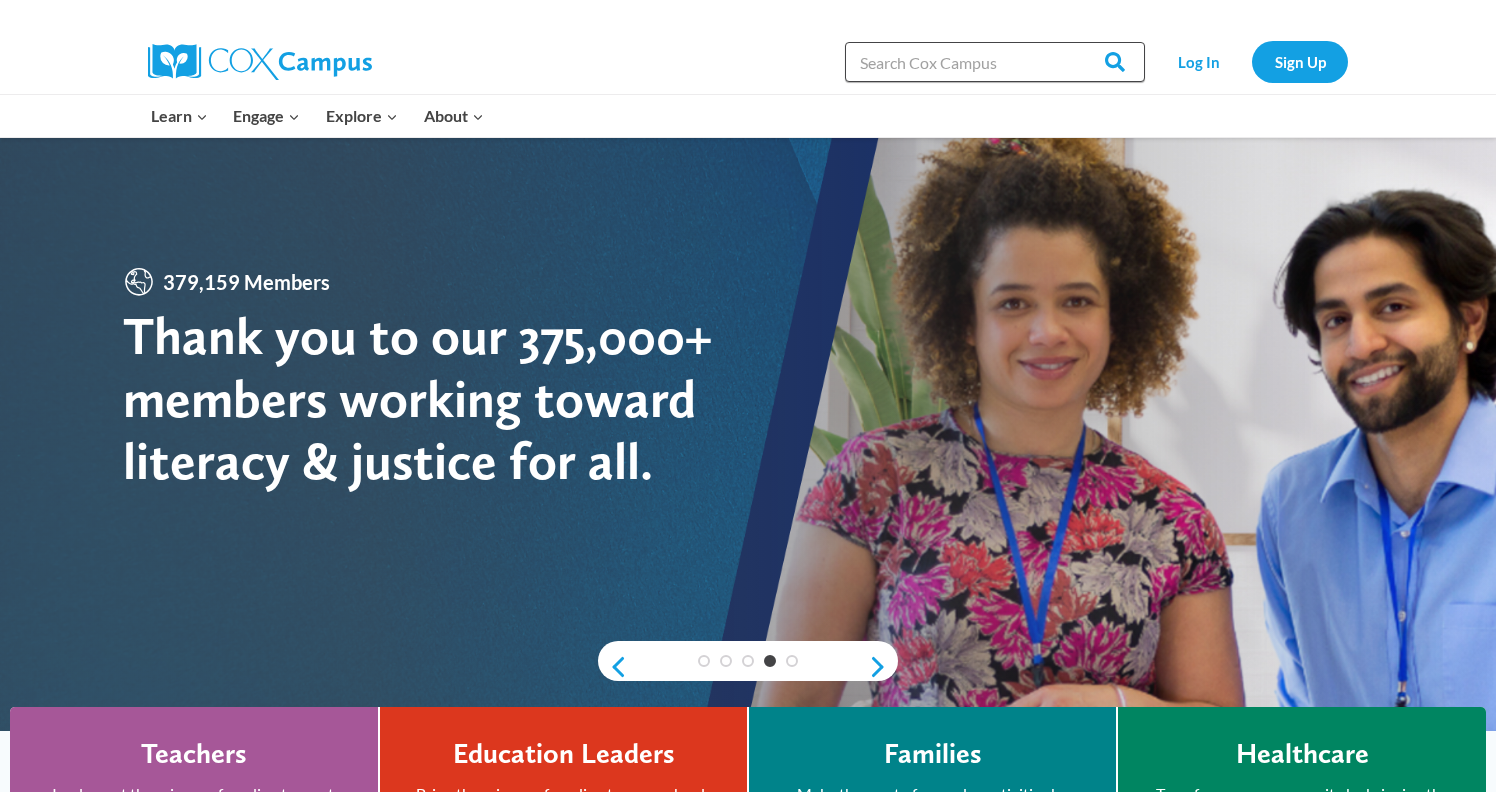 click on "Search in https://coxcampus.org/" at bounding box center [995, 62] 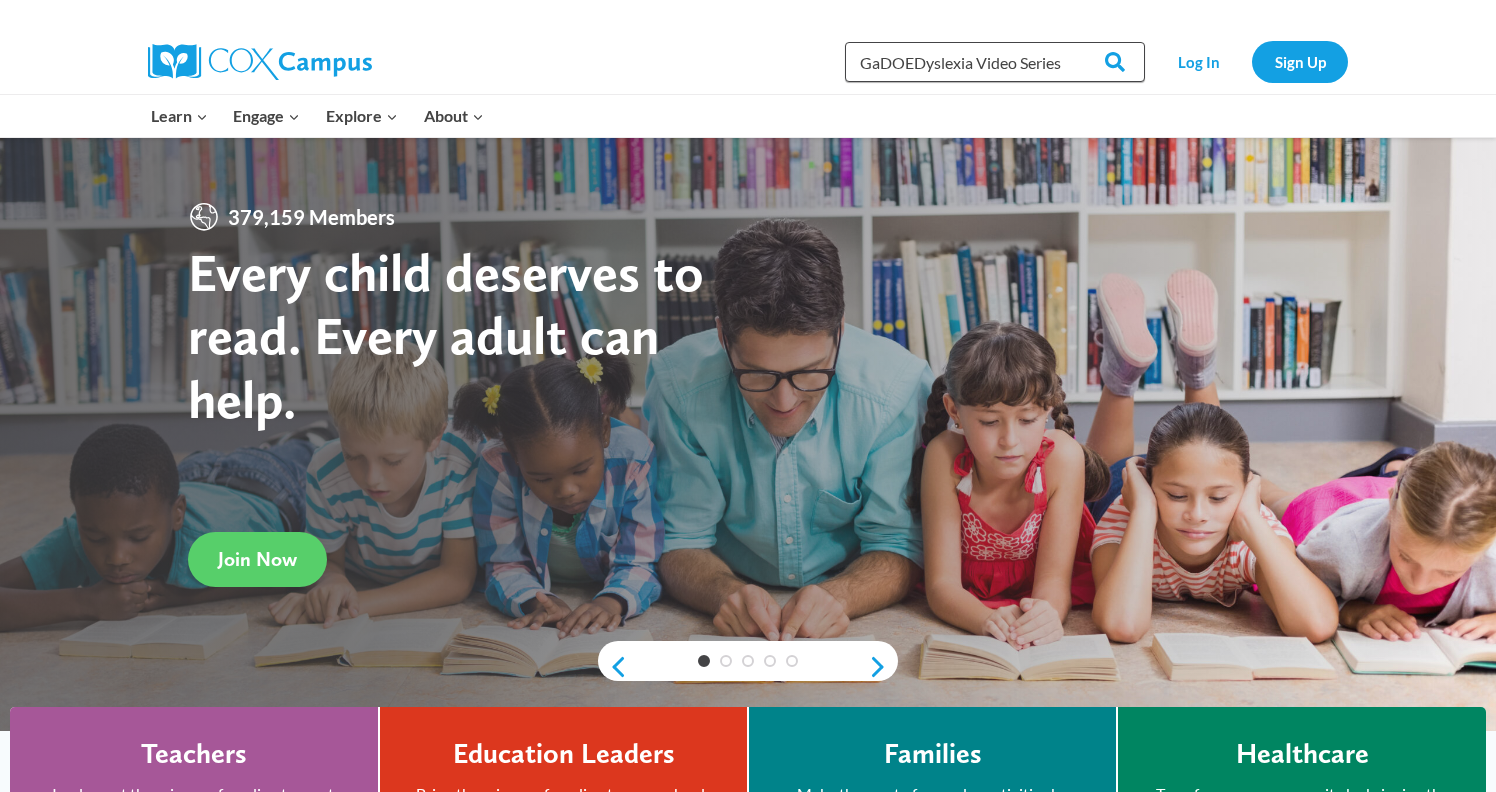 click on "GaDOEDyslexia Video Series" at bounding box center [995, 62] 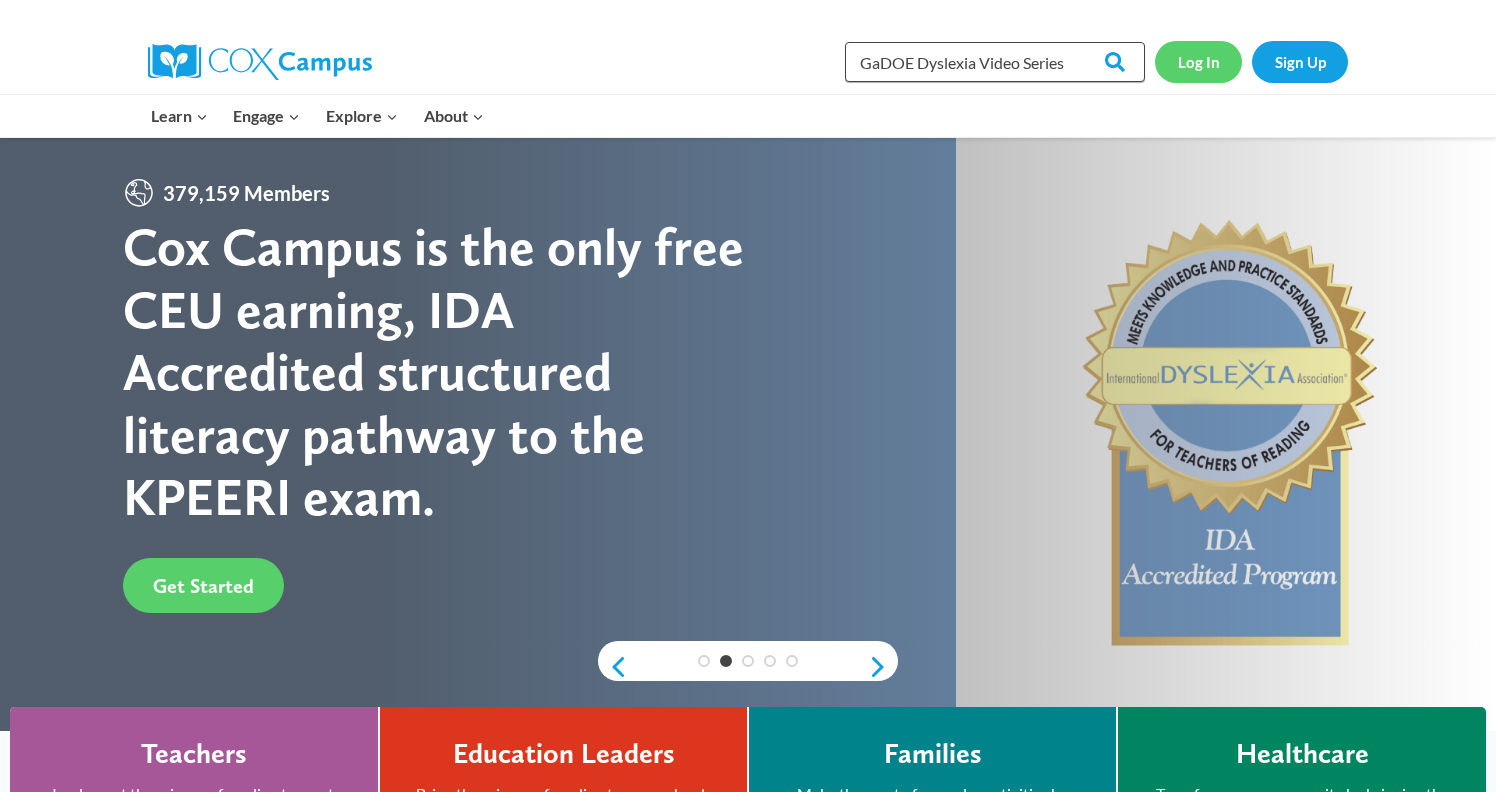type on "GaDOE Dyslexia Video Series" 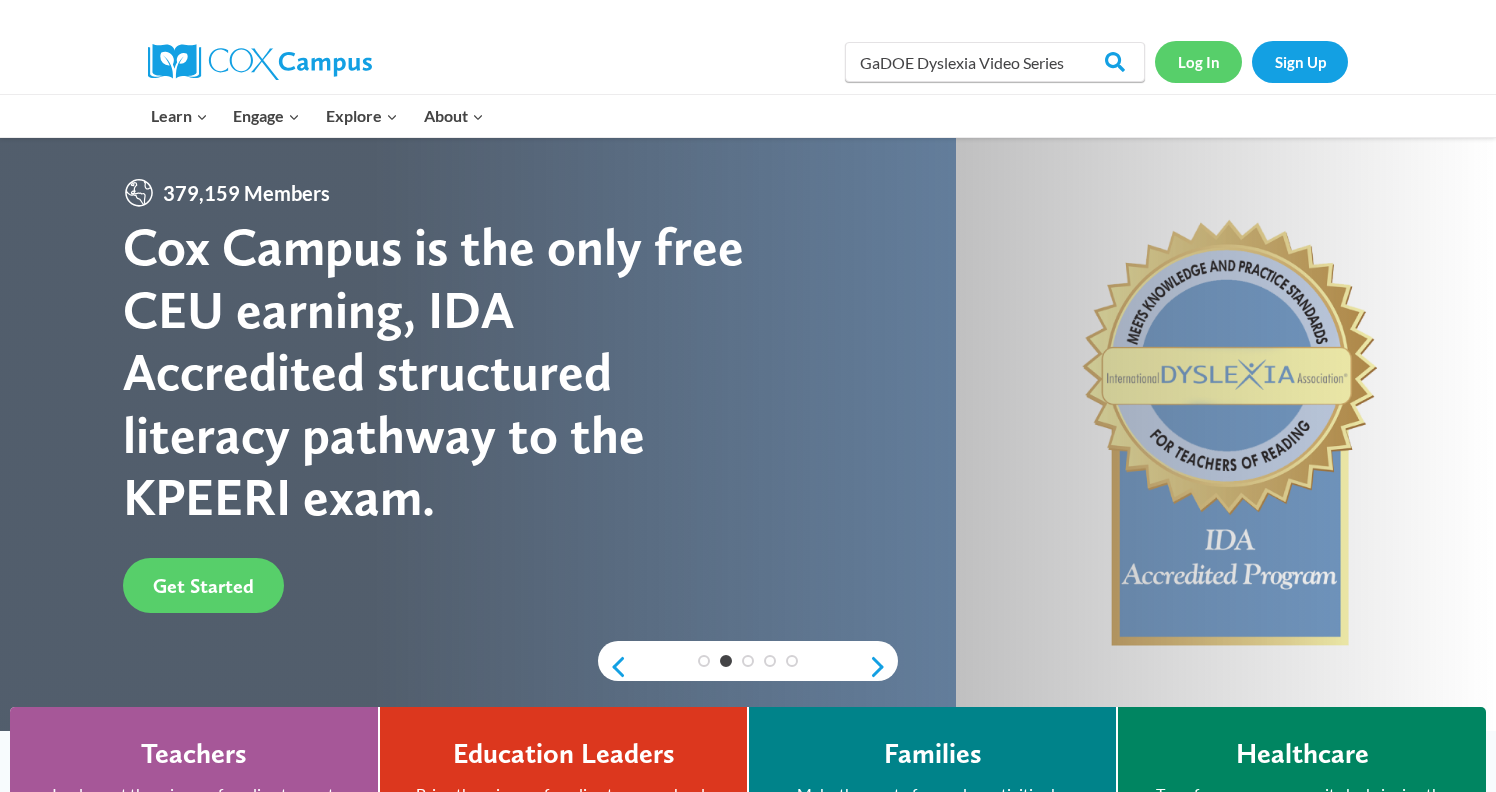click on "Log In" at bounding box center (1198, 61) 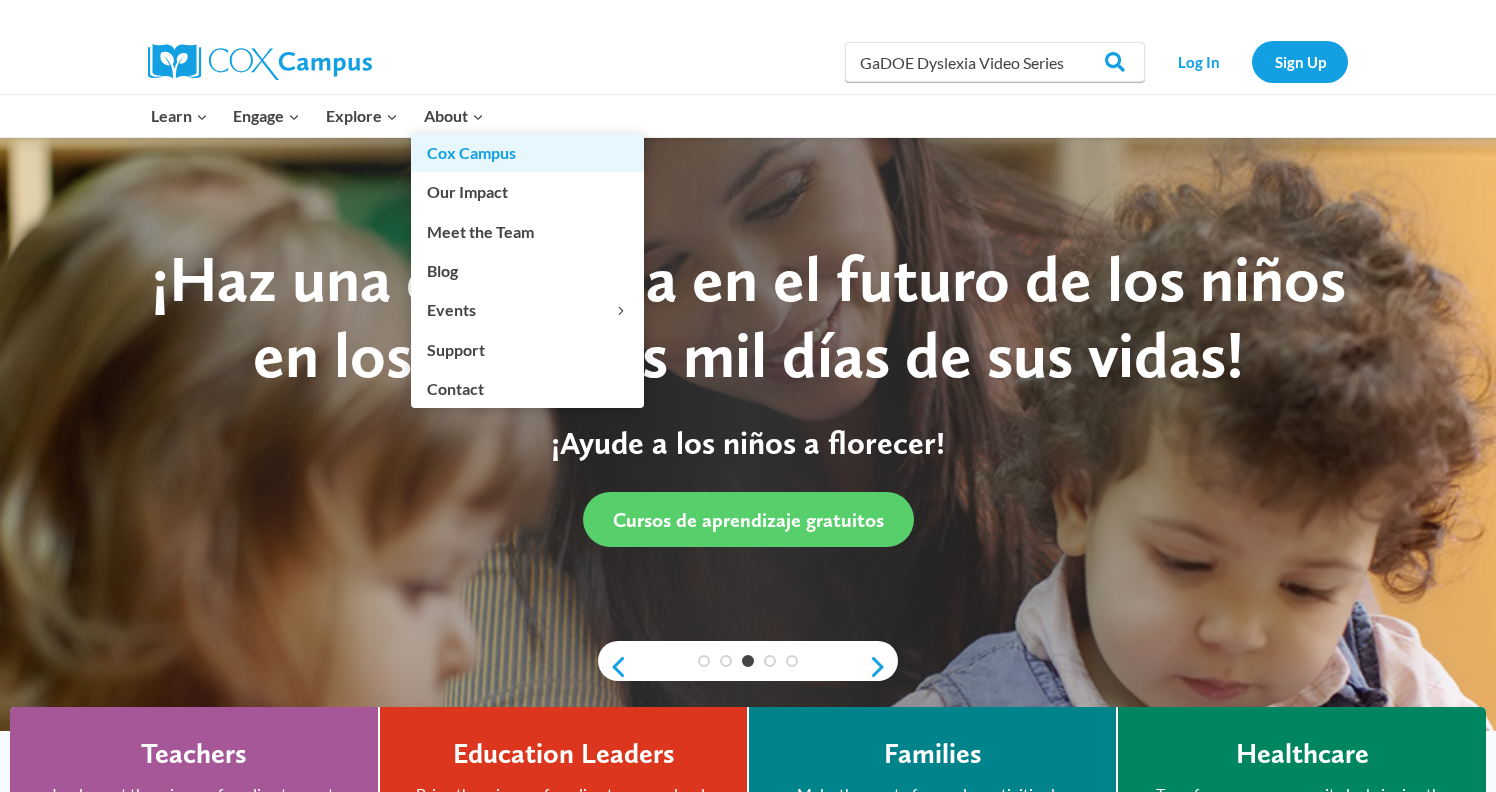 click on "Cox Campus" at bounding box center [527, 153] 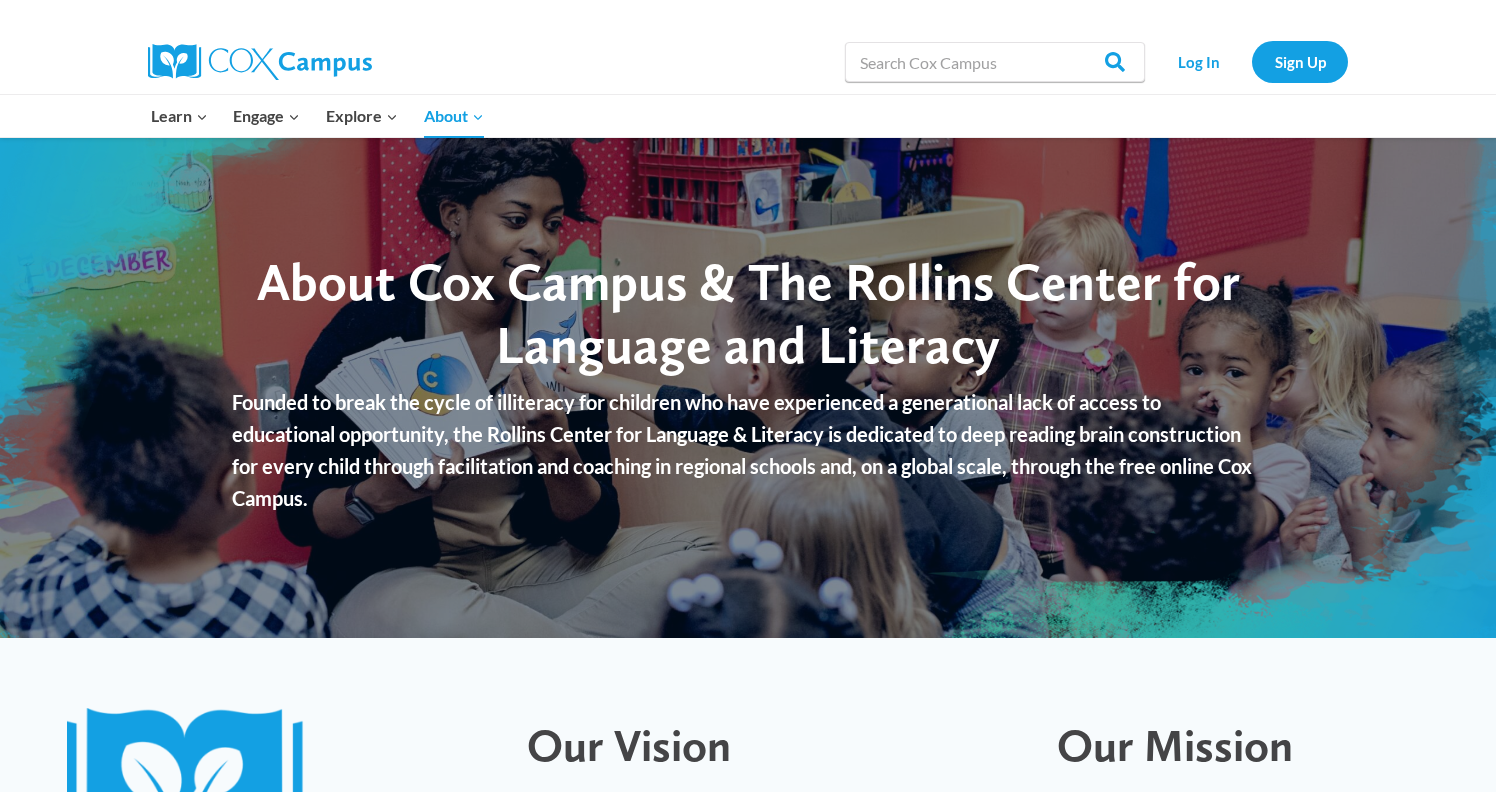 scroll, scrollTop: 0, scrollLeft: 0, axis: both 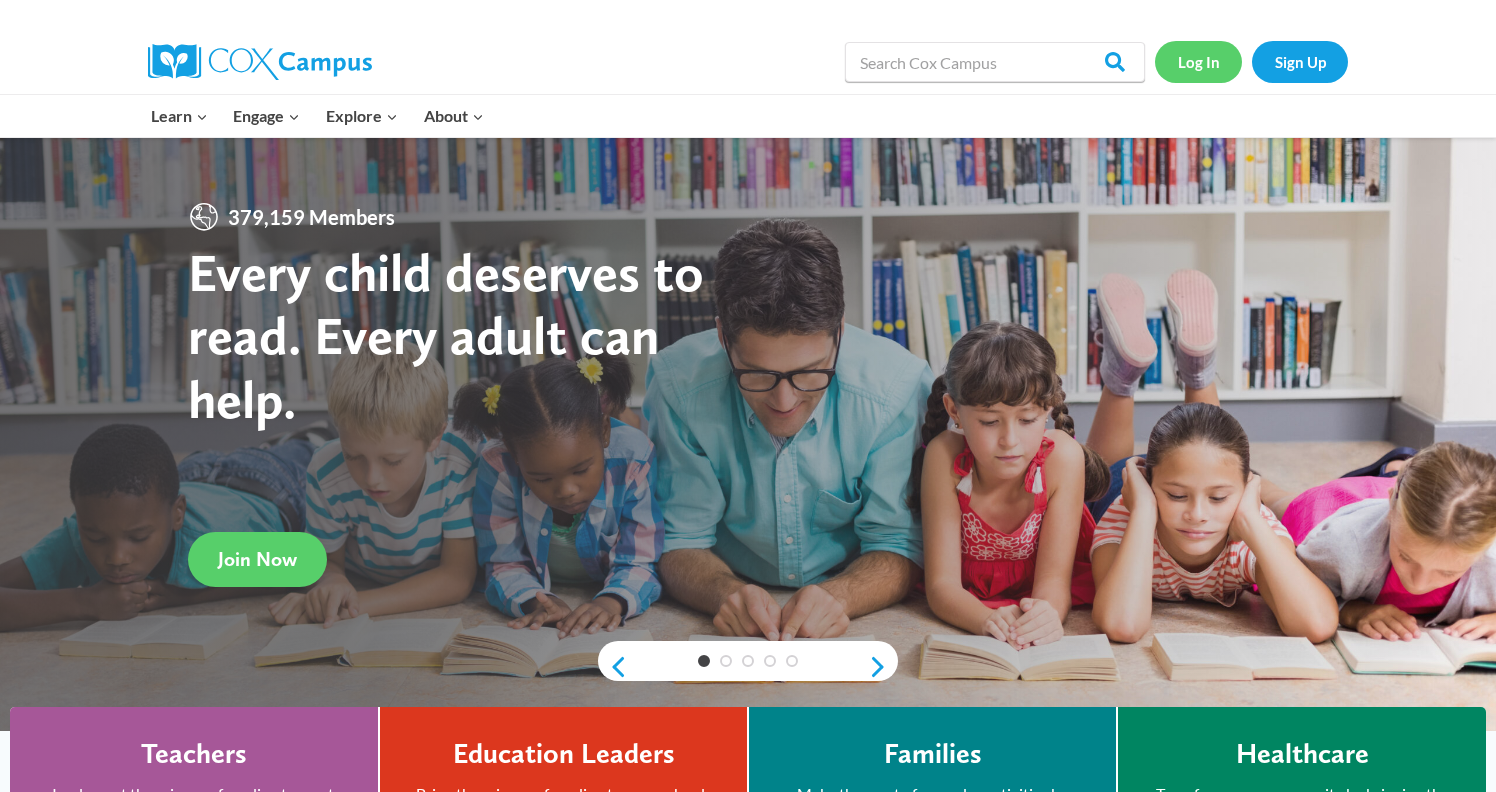 click on "Log In" at bounding box center [1198, 61] 